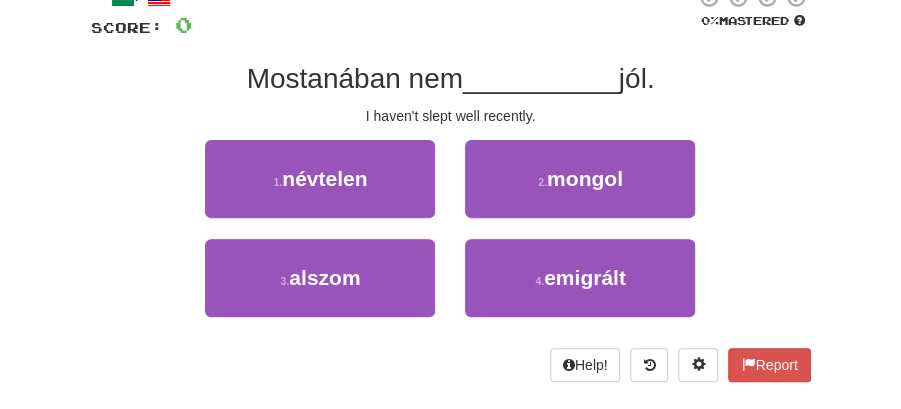 scroll, scrollTop: 133, scrollLeft: 0, axis: vertical 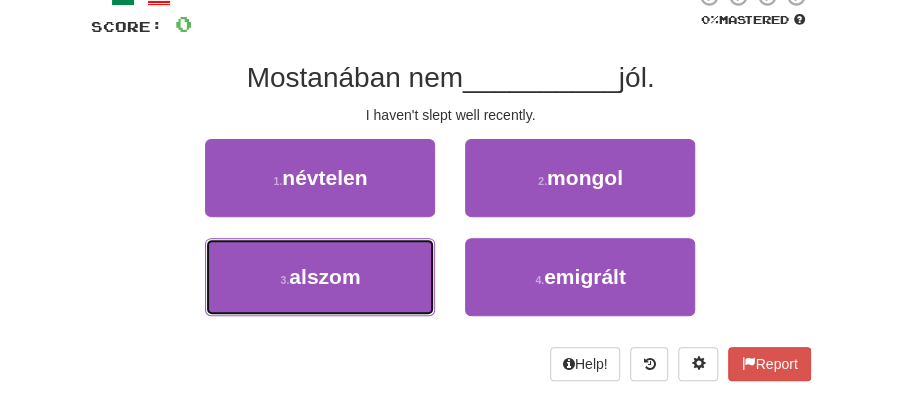 drag, startPoint x: 333, startPoint y: 284, endPoint x: 434, endPoint y: 234, distance: 112.698715 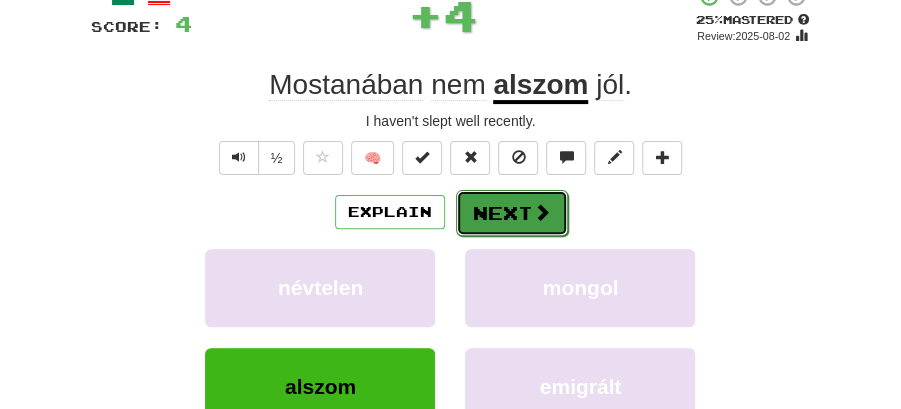 click on "Next" at bounding box center [512, 213] 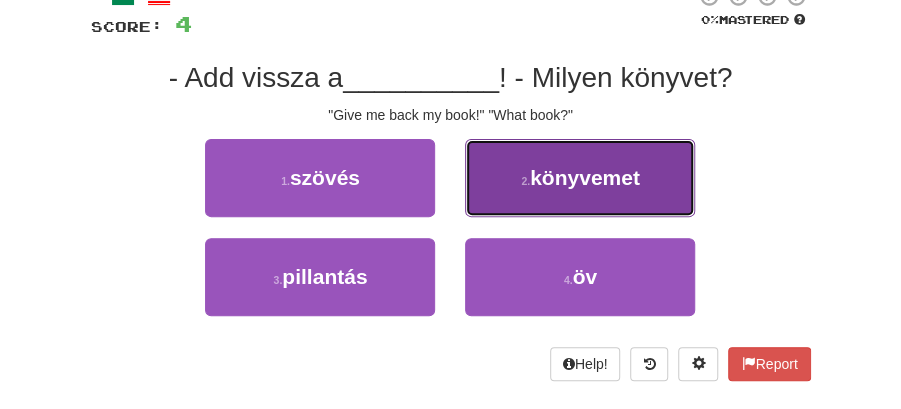 click on "könyvemet" at bounding box center [585, 177] 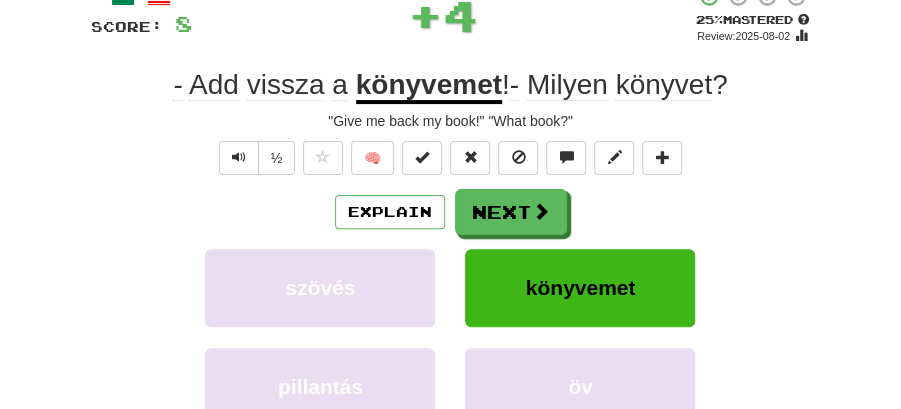 click on "Next" at bounding box center (511, 212) 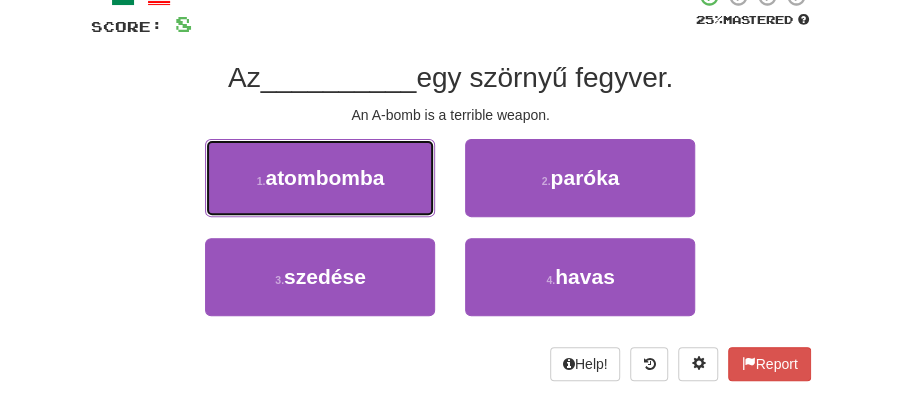 drag, startPoint x: 358, startPoint y: 180, endPoint x: 391, endPoint y: 184, distance: 33.24154 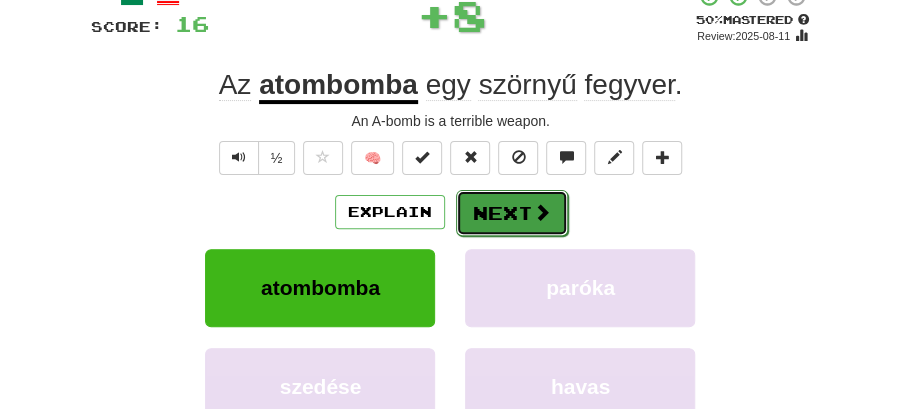 drag, startPoint x: 391, startPoint y: 184, endPoint x: 533, endPoint y: 217, distance: 145.78409 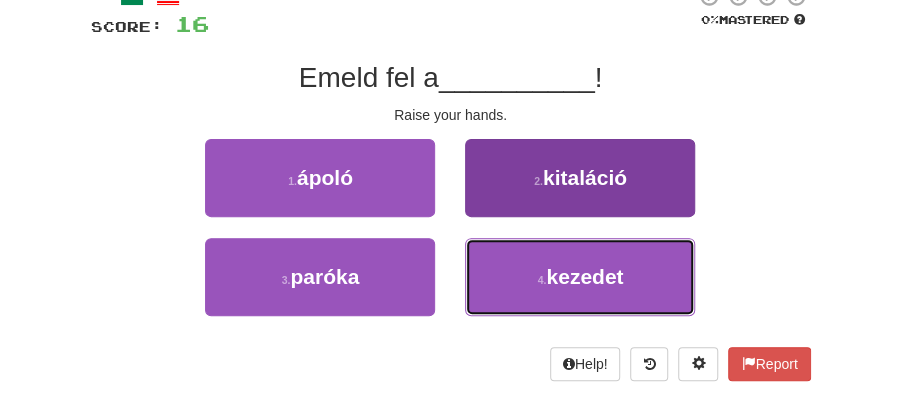 drag, startPoint x: 544, startPoint y: 283, endPoint x: 545, endPoint y: 251, distance: 32.01562 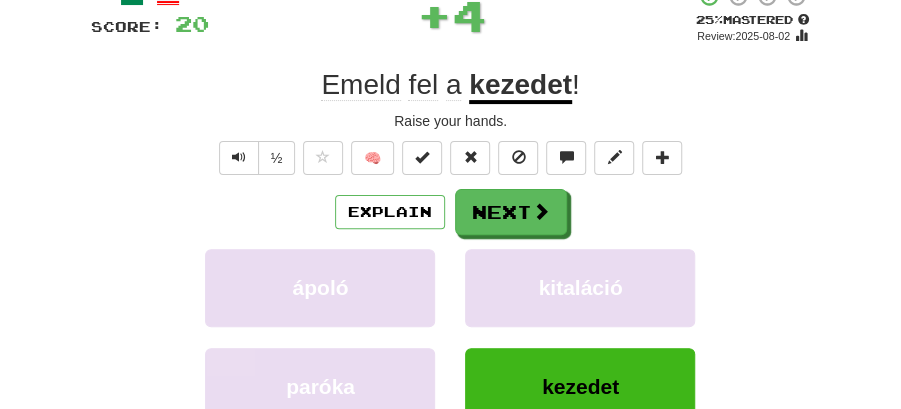 click on "Next" at bounding box center [511, 212] 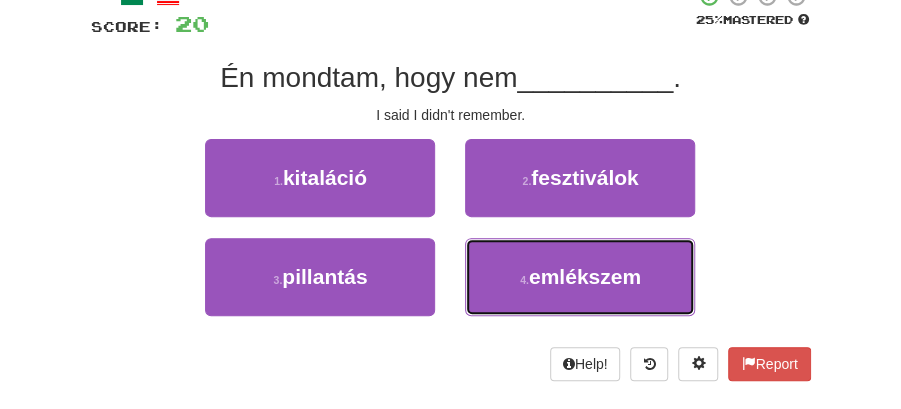 drag, startPoint x: 604, startPoint y: 276, endPoint x: 539, endPoint y: 236, distance: 76.321686 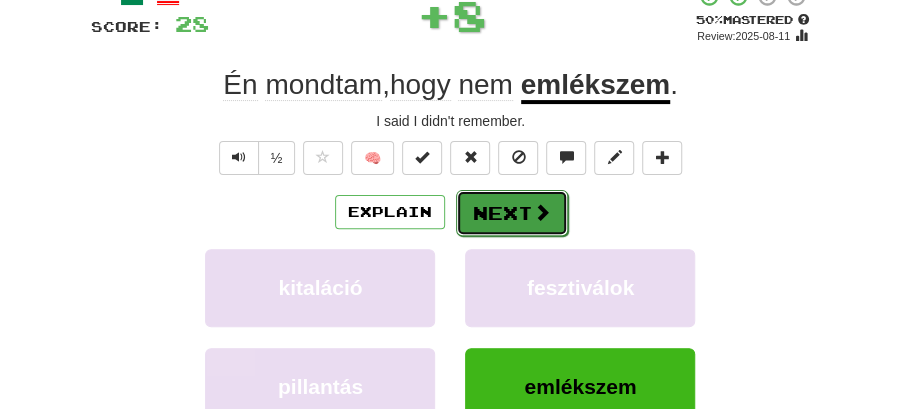 click on "Next" at bounding box center (512, 213) 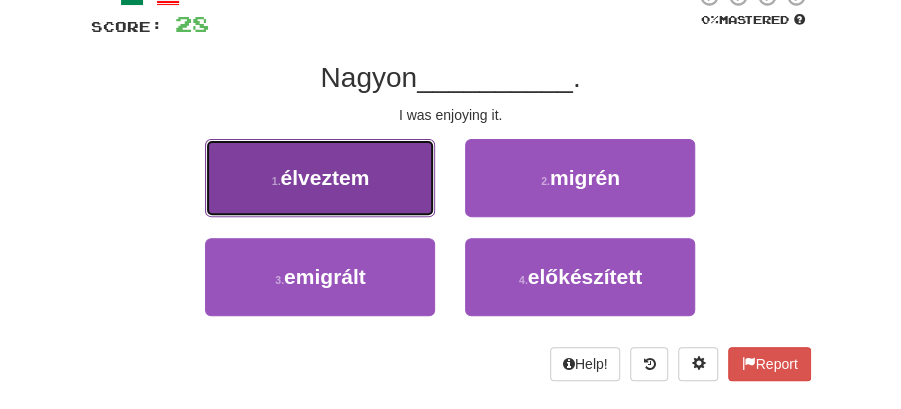 drag, startPoint x: 358, startPoint y: 194, endPoint x: 376, endPoint y: 194, distance: 18 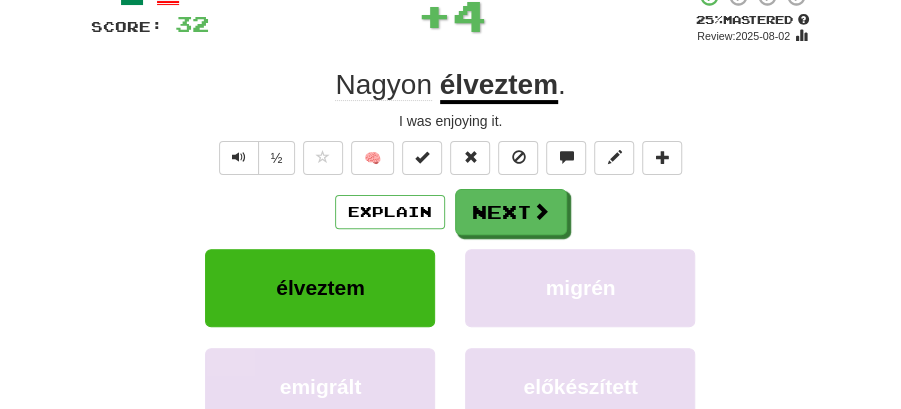 click on "Next" at bounding box center [511, 212] 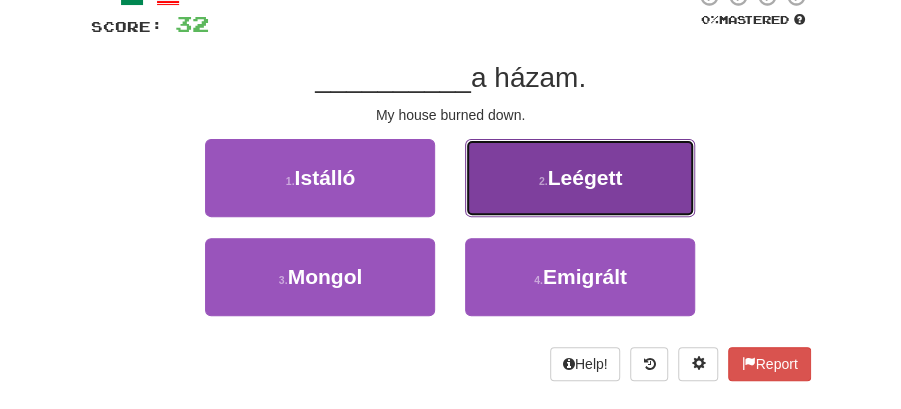 click on "Leégett" at bounding box center [585, 177] 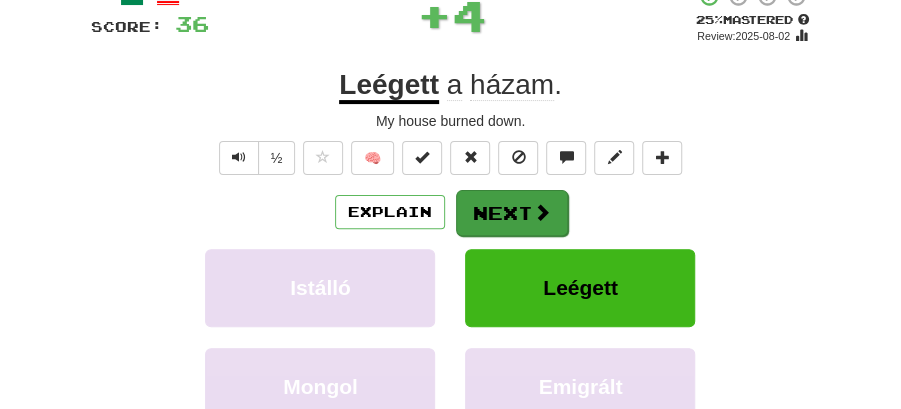 click on "Next" at bounding box center (512, 213) 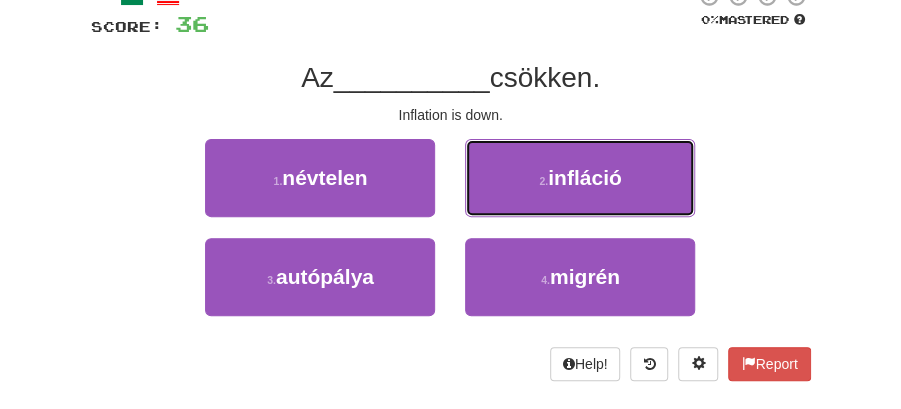 drag, startPoint x: 612, startPoint y: 181, endPoint x: 602, endPoint y: 184, distance: 10.440307 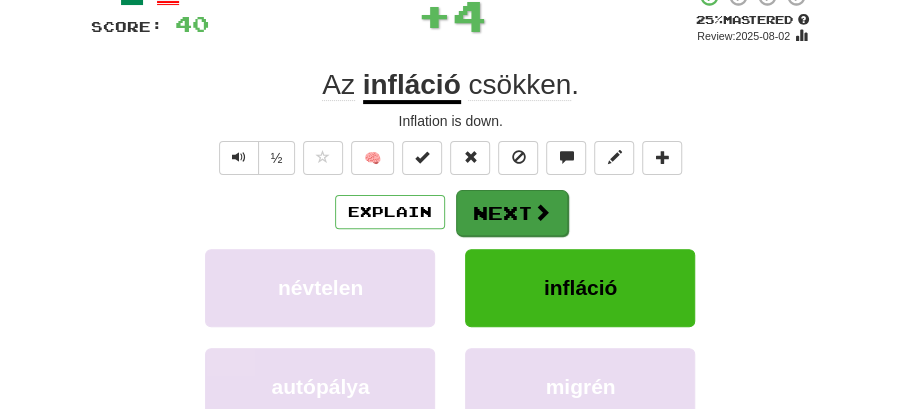 click on "Next" at bounding box center (512, 213) 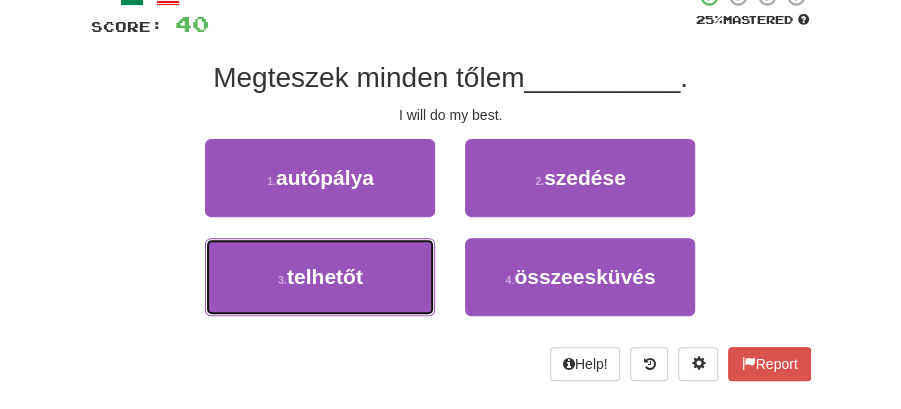 drag, startPoint x: 322, startPoint y: 296, endPoint x: 429, endPoint y: 238, distance: 121.70867 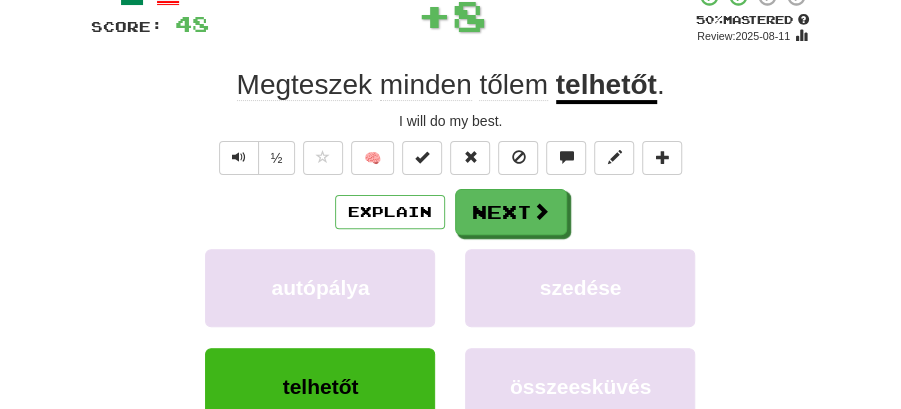 click on "/  Score:   48 + 8 50 %  Mastered Review:  2025-08-11 Megteszek   minden   tőlem   telhetőt . I will do my best. ½ 🧠 Explain Next autópálya szedése telhetőt összeesküvés Learn more: autópálya szedése telhetőt összeesküvés  Help!  Report Sentence Source" at bounding box center [451, 269] 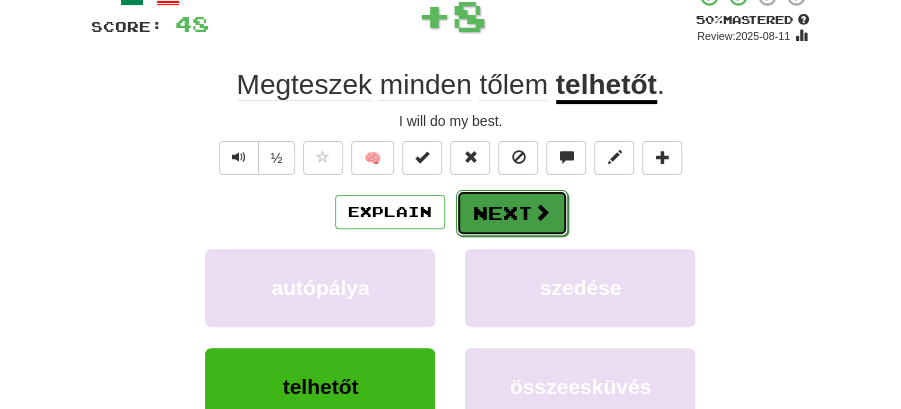 click on "Next" at bounding box center [512, 213] 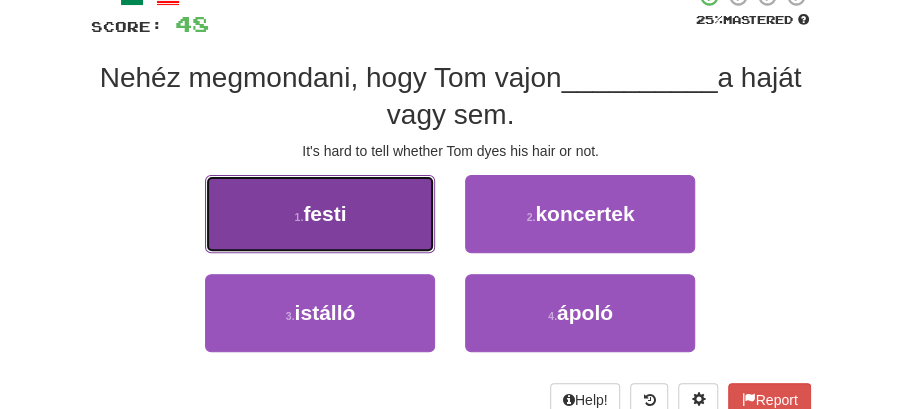 drag, startPoint x: 366, startPoint y: 211, endPoint x: 376, endPoint y: 215, distance: 10.770329 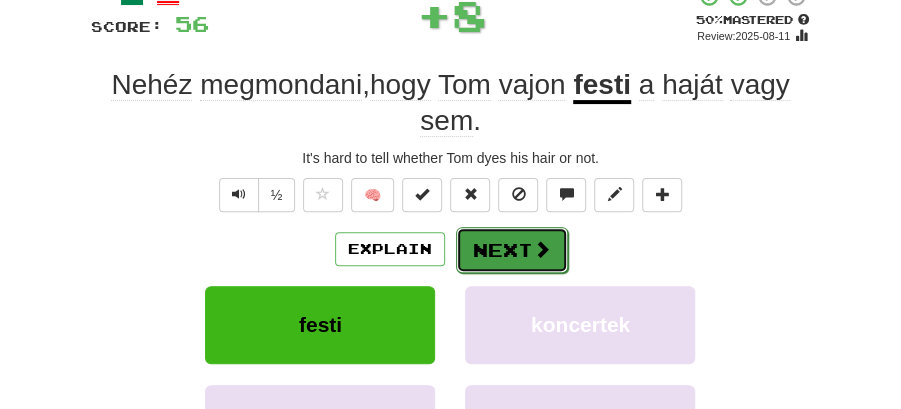 click on "Next" at bounding box center [512, 250] 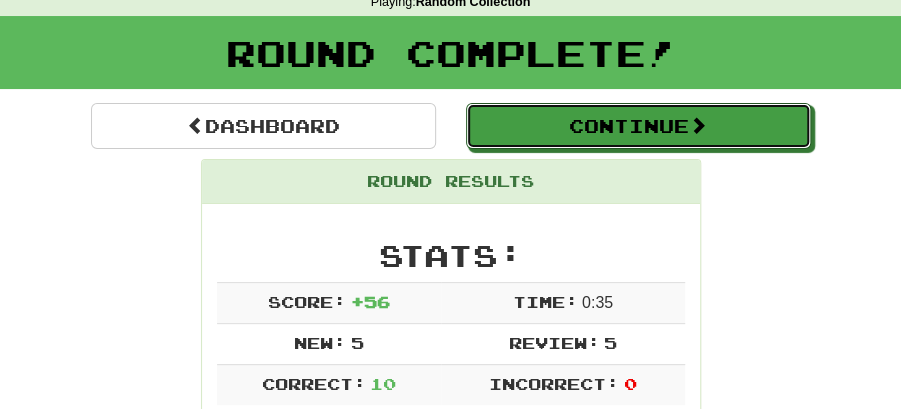 drag, startPoint x: 585, startPoint y: 129, endPoint x: 436, endPoint y: 148, distance: 150.20653 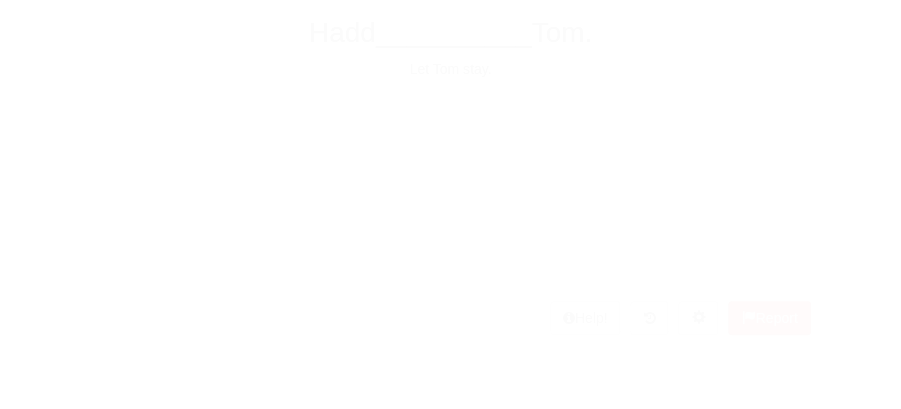 scroll, scrollTop: 88, scrollLeft: 0, axis: vertical 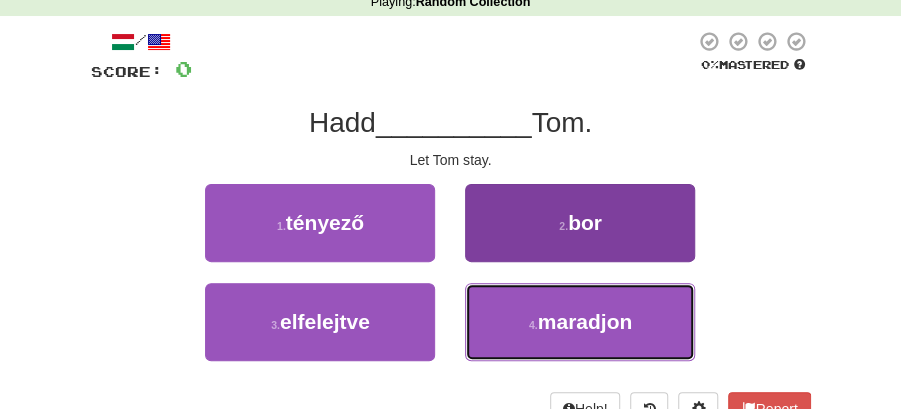 drag, startPoint x: 546, startPoint y: 336, endPoint x: 534, endPoint y: 297, distance: 40.804413 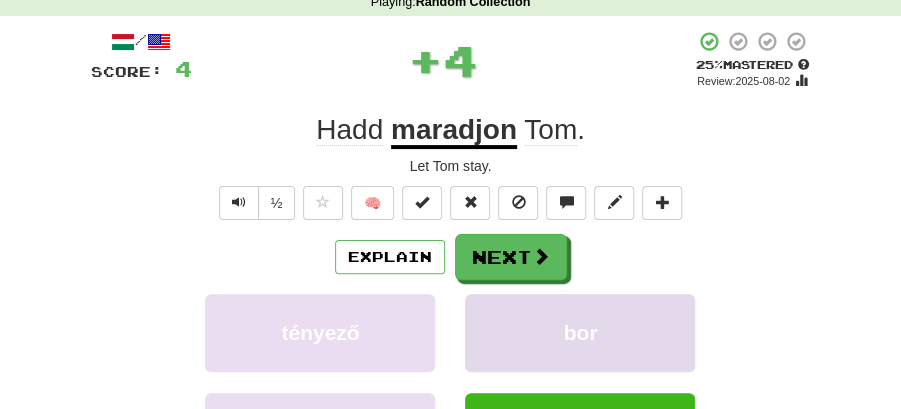 click on "Next" at bounding box center [511, 257] 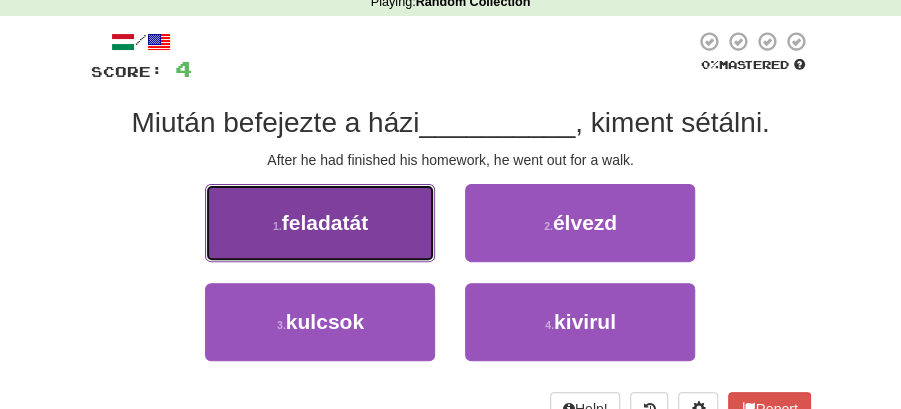drag, startPoint x: 378, startPoint y: 226, endPoint x: 402, endPoint y: 229, distance: 24.186773 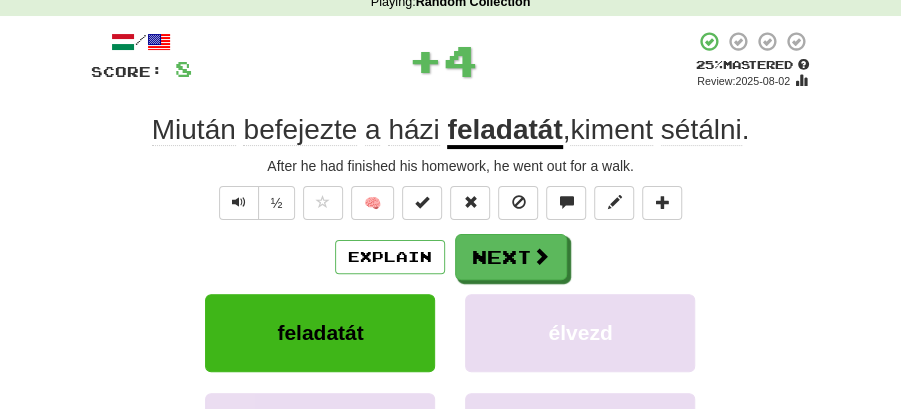 click on "Next" at bounding box center (511, 257) 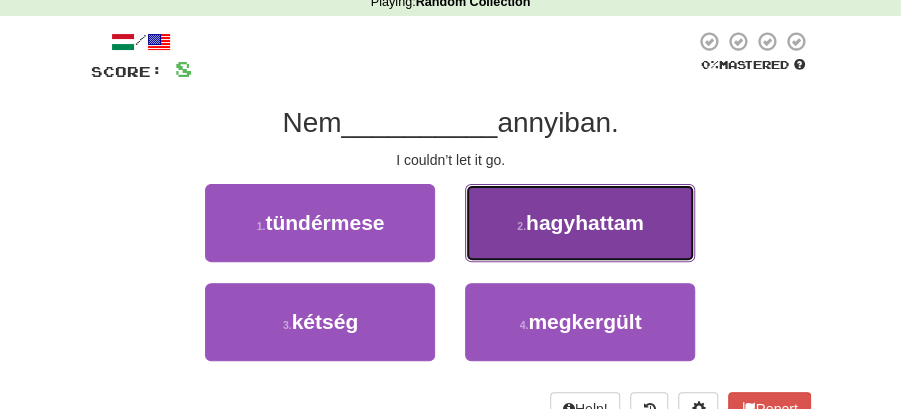 drag, startPoint x: 580, startPoint y: 224, endPoint x: 571, endPoint y: 236, distance: 15 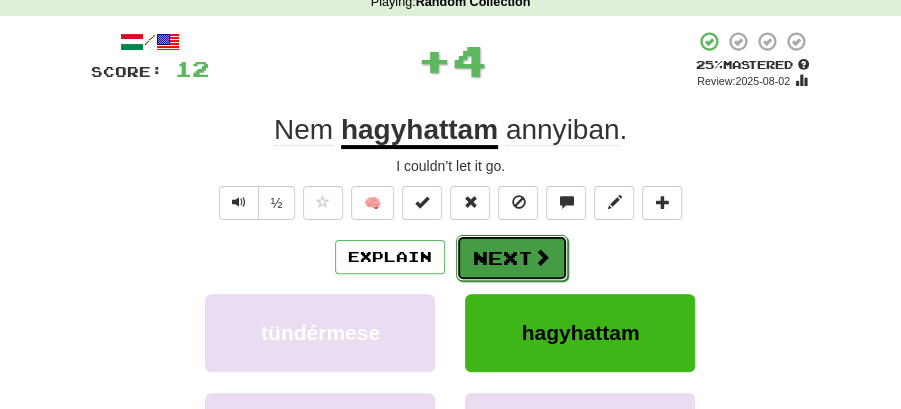 click on "Next" at bounding box center (512, 258) 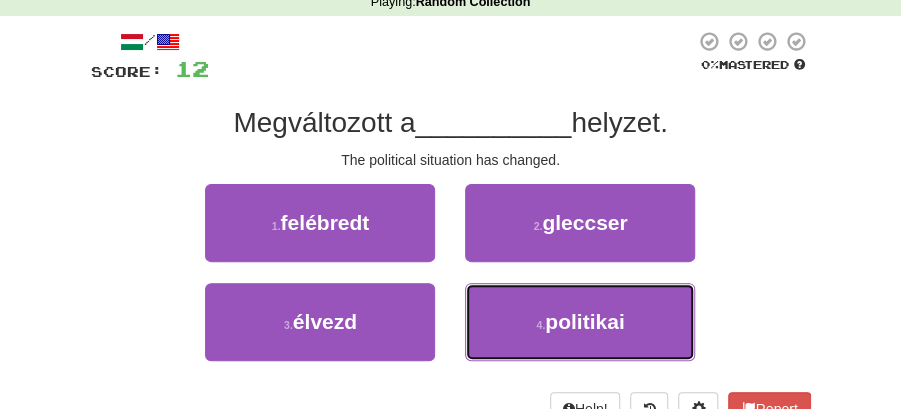 drag, startPoint x: 539, startPoint y: 332, endPoint x: 528, endPoint y: 287, distance: 46.32494 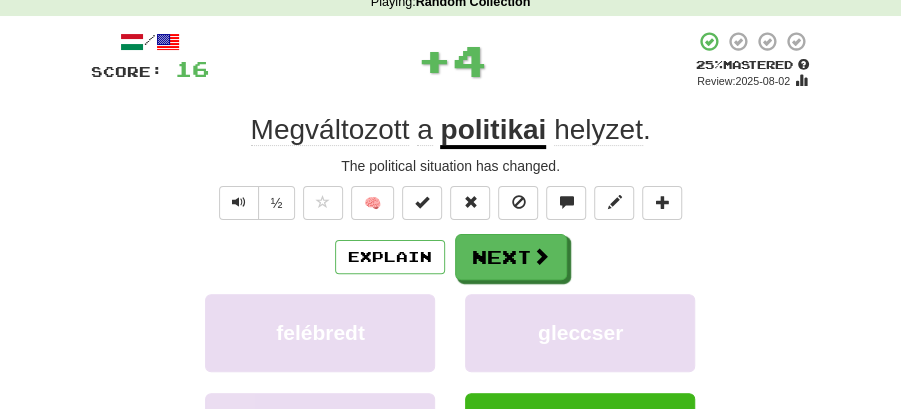 click on "Next" at bounding box center [511, 257] 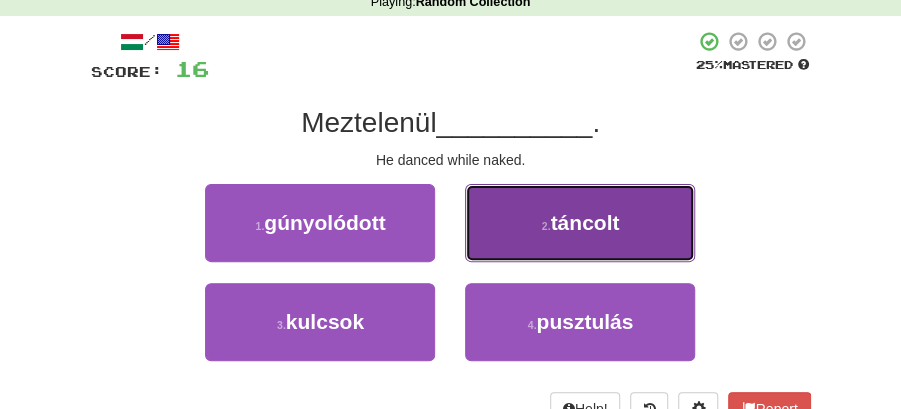 click on "2 .  táncolt" at bounding box center (580, 223) 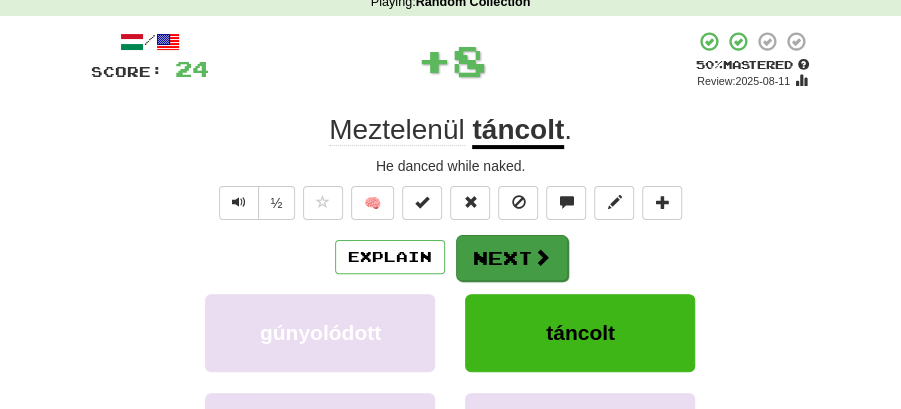click on "Next" at bounding box center [512, 258] 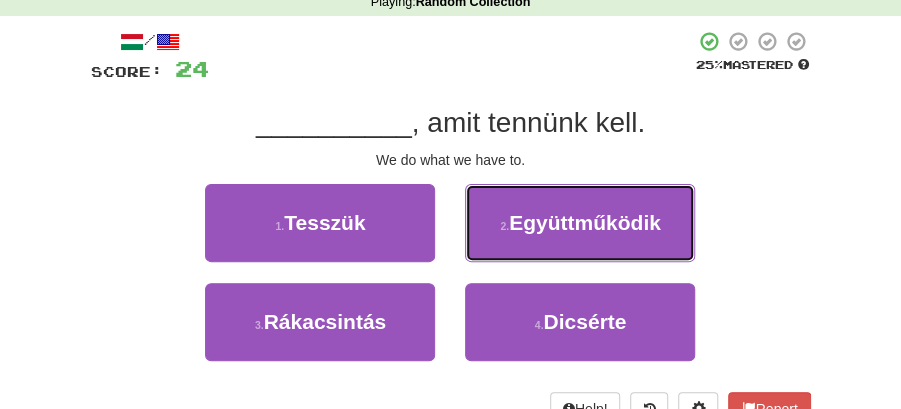 drag, startPoint x: 566, startPoint y: 234, endPoint x: 374, endPoint y: 266, distance: 194.6484 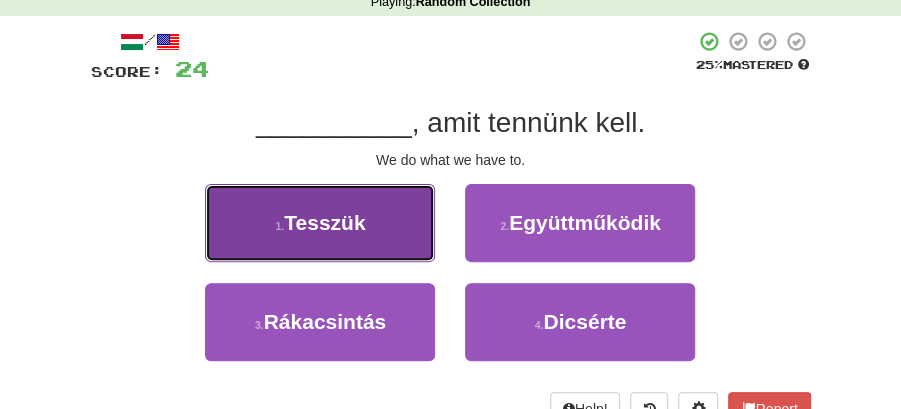 drag, startPoint x: 366, startPoint y: 236, endPoint x: 376, endPoint y: 235, distance: 10.049875 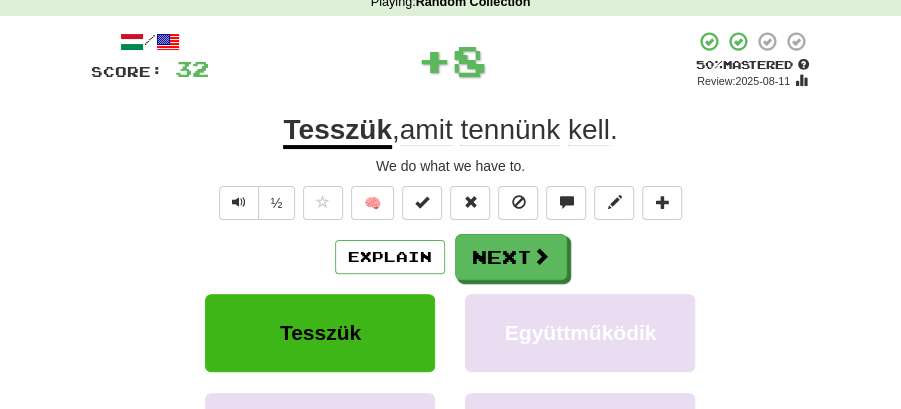 click on "Next" at bounding box center (511, 257) 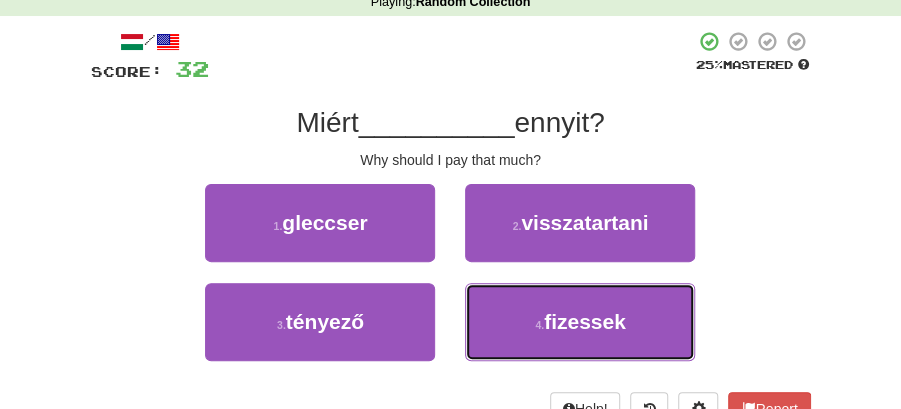 drag, startPoint x: 533, startPoint y: 322, endPoint x: 532, endPoint y: 281, distance: 41.01219 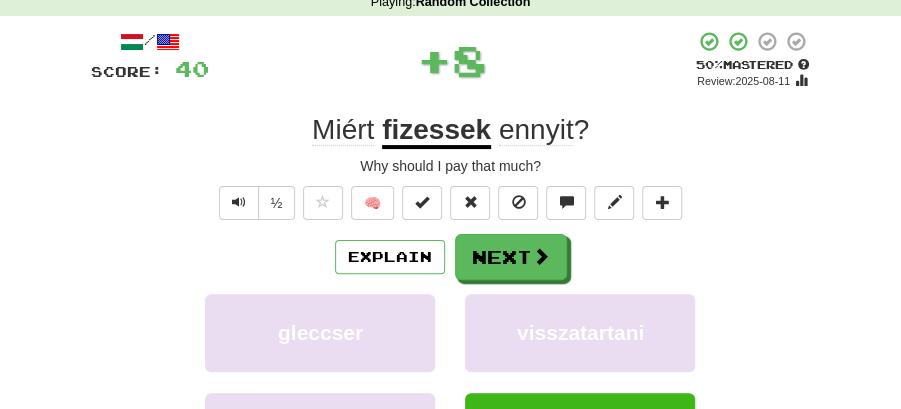 click on "Next" at bounding box center (511, 257) 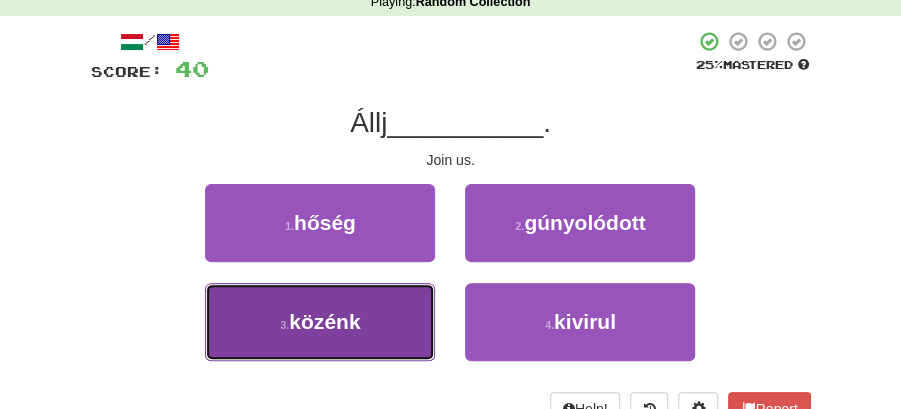 click on "3 .  közénk" at bounding box center (320, 322) 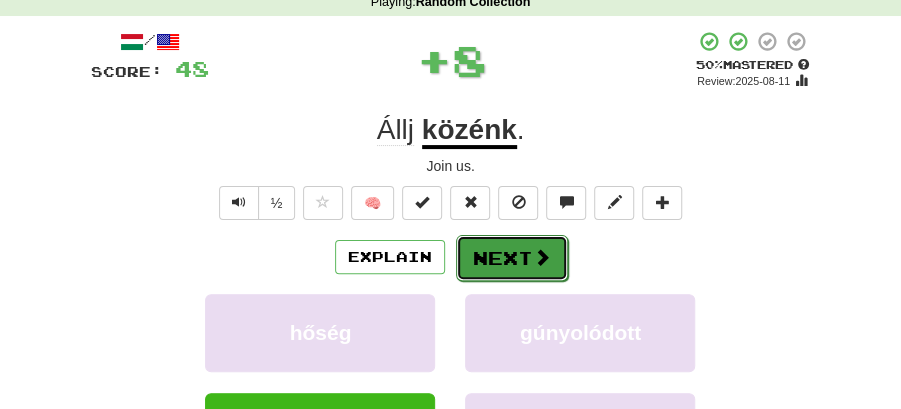 click on "Next" at bounding box center [512, 258] 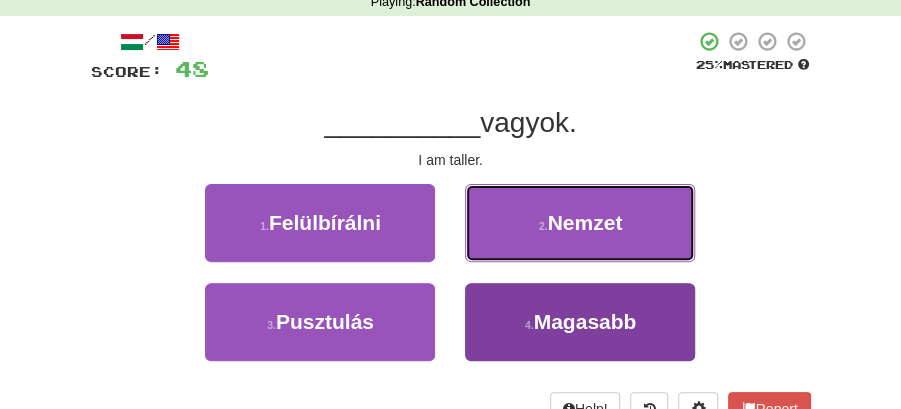 drag, startPoint x: 564, startPoint y: 230, endPoint x: 556, endPoint y: 338, distance: 108.29589 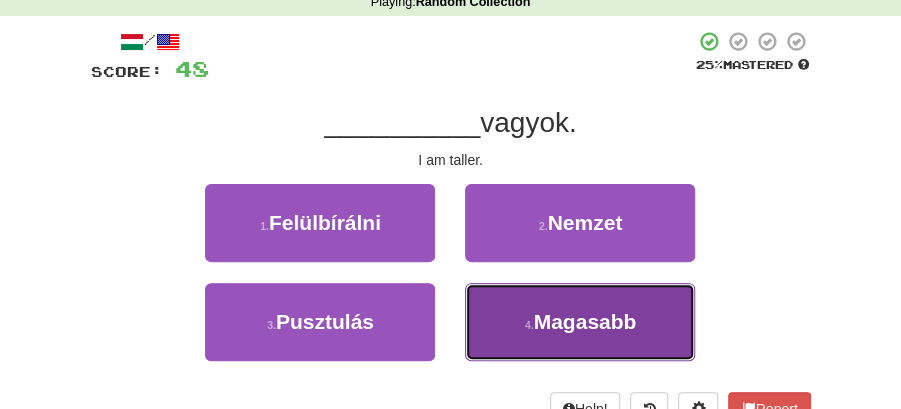 click on "4 .  Magasabb" at bounding box center [580, 322] 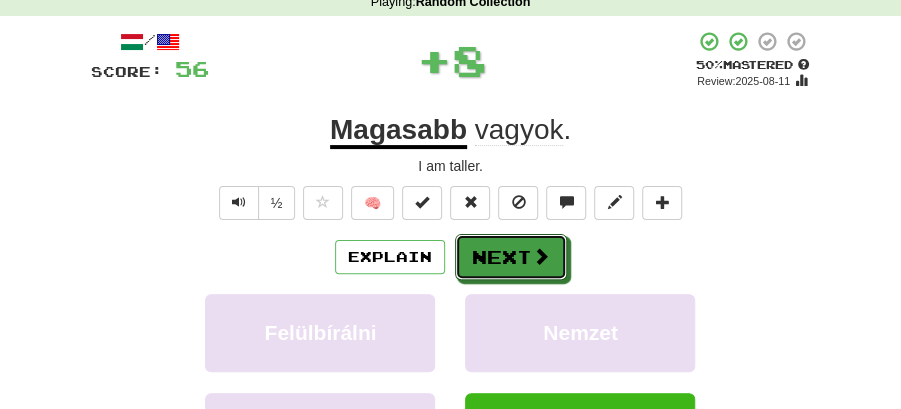 click on "Next" at bounding box center (511, 257) 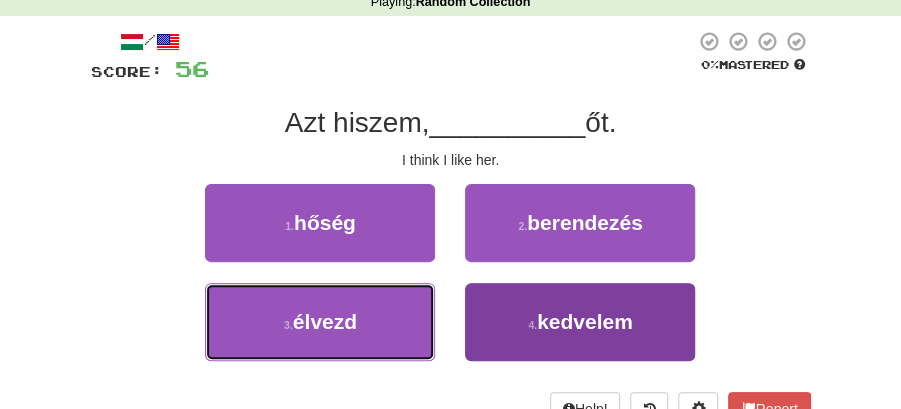 drag, startPoint x: 370, startPoint y: 307, endPoint x: 606, endPoint y: 338, distance: 238.02731 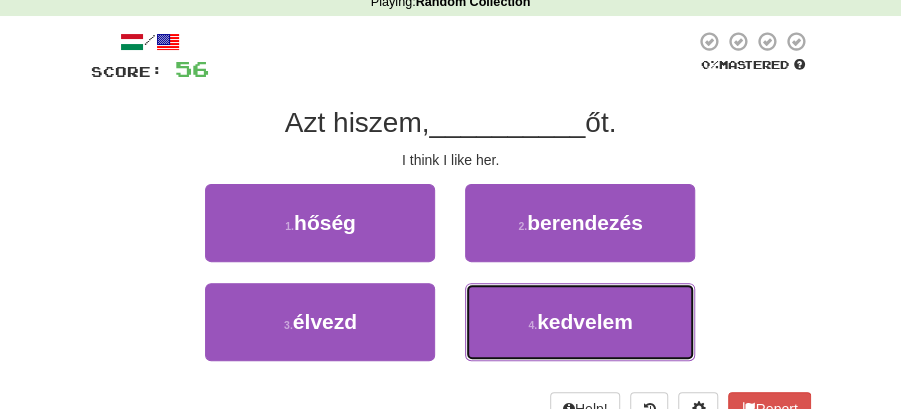 drag, startPoint x: 606, startPoint y: 338, endPoint x: 542, endPoint y: 284, distance: 83.737686 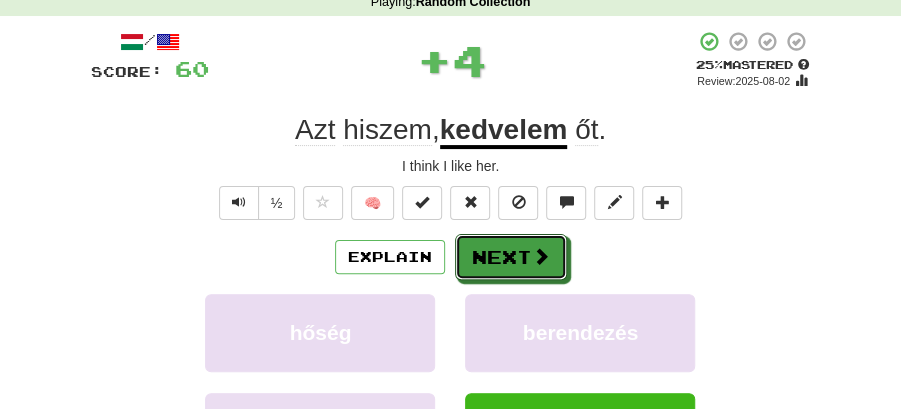 click on "Next" at bounding box center [511, 257] 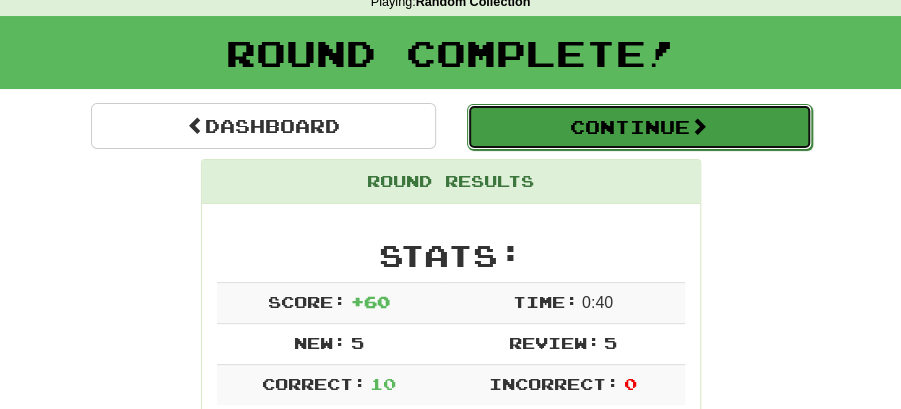 click on "Continue" at bounding box center [639, 127] 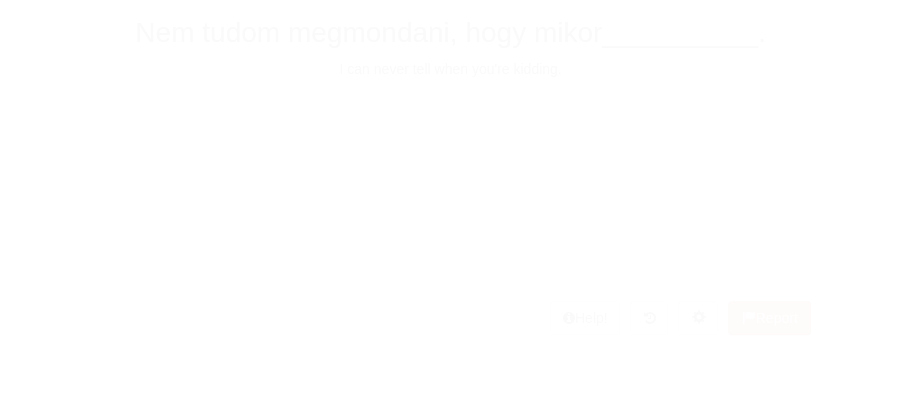 scroll, scrollTop: 88, scrollLeft: 0, axis: vertical 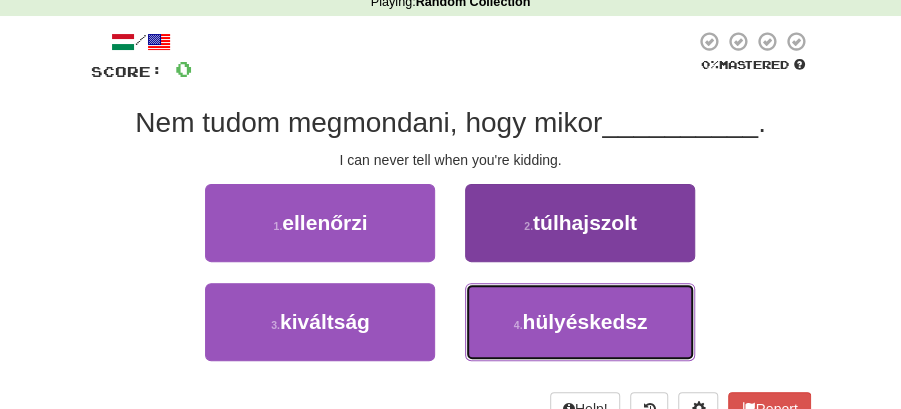 drag, startPoint x: 584, startPoint y: 333, endPoint x: 576, endPoint y: 317, distance: 17.888544 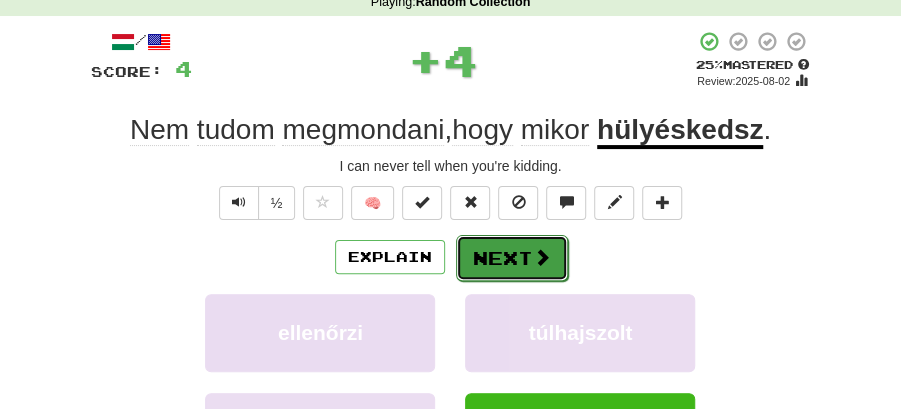 click at bounding box center (542, 257) 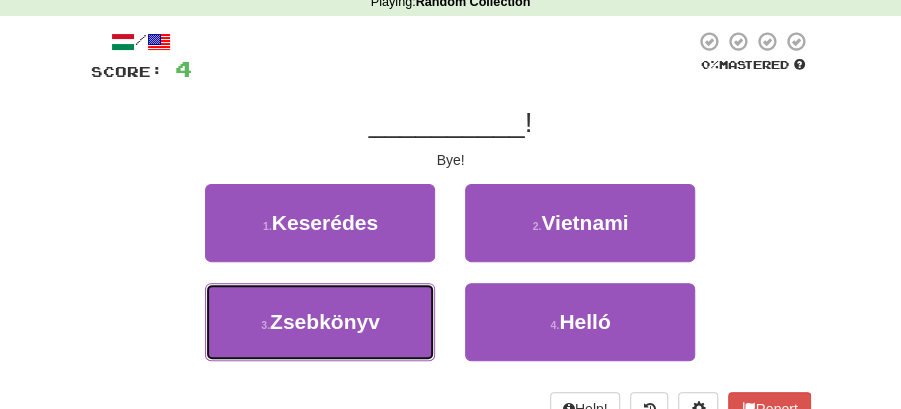 drag, startPoint x: 376, startPoint y: 308, endPoint x: 445, endPoint y: 251, distance: 89.498604 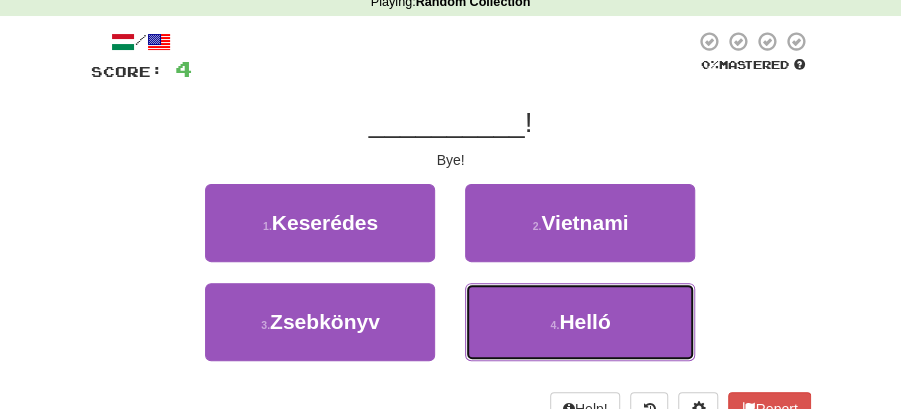drag, startPoint x: 635, startPoint y: 317, endPoint x: 608, endPoint y: 290, distance: 38.183765 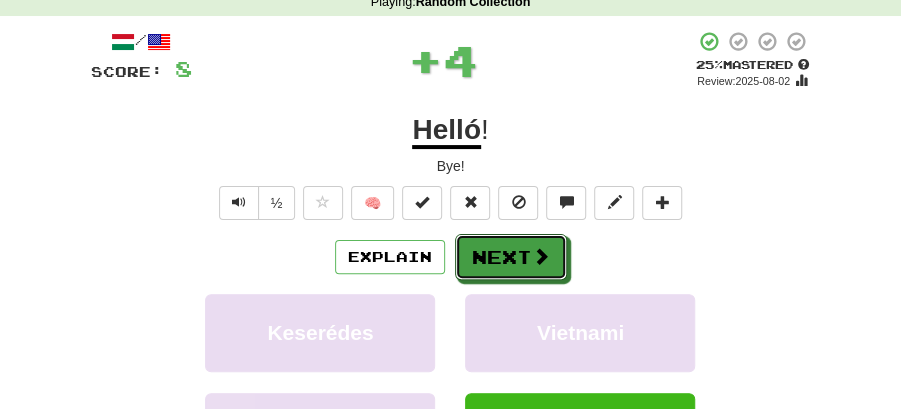 click on "Next" at bounding box center (511, 257) 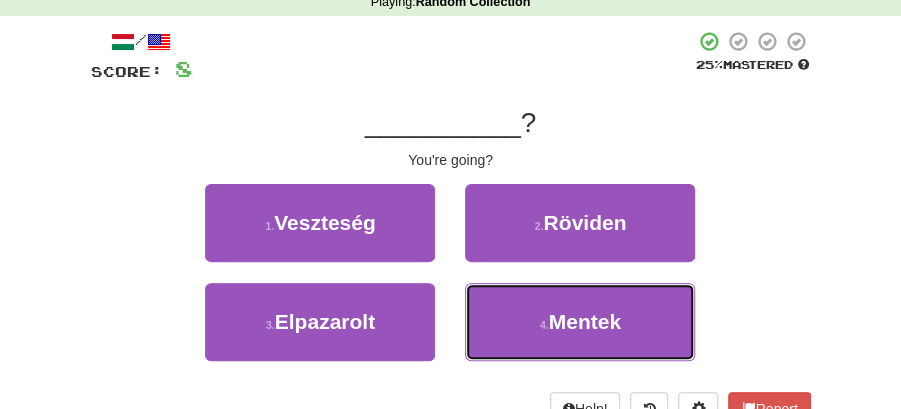 drag, startPoint x: 569, startPoint y: 316, endPoint x: 555, endPoint y: 282, distance: 36.769554 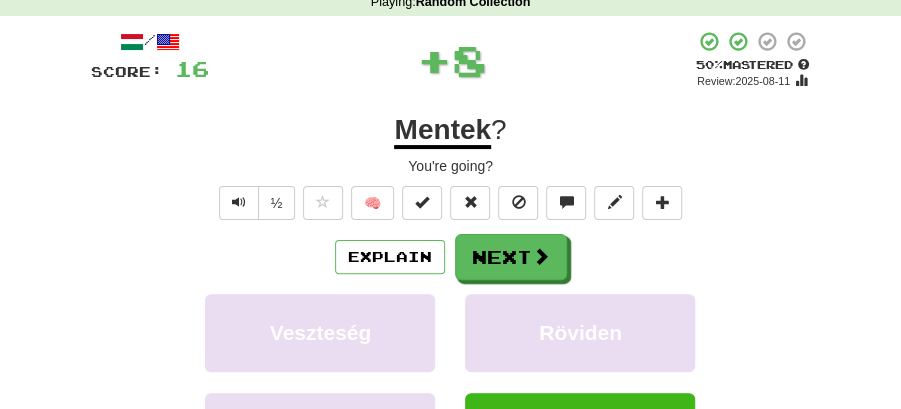 click on "Next" at bounding box center [511, 257] 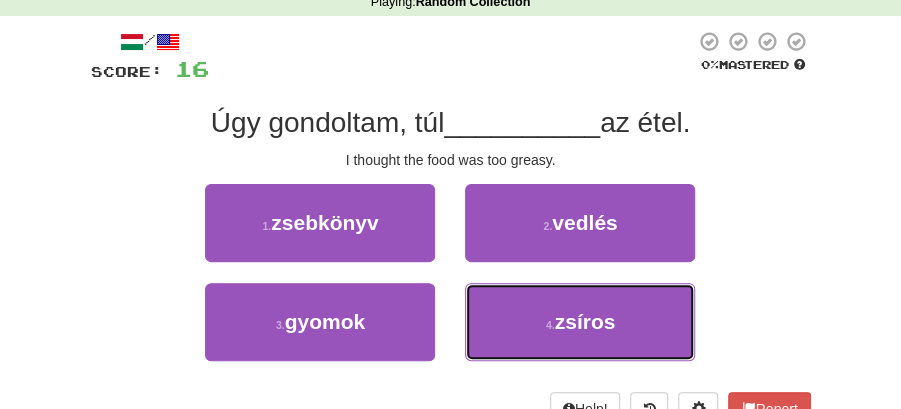 drag, startPoint x: 560, startPoint y: 314, endPoint x: 549, endPoint y: 282, distance: 33.83785 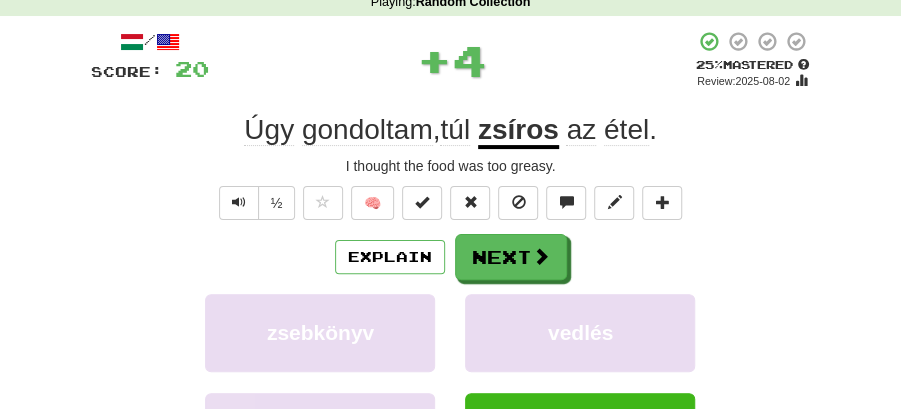 click on "Next" at bounding box center [511, 257] 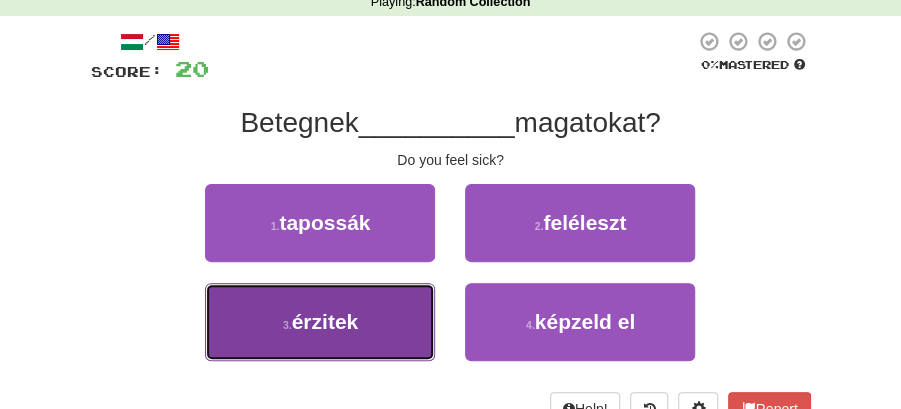 drag, startPoint x: 351, startPoint y: 310, endPoint x: 408, endPoint y: 294, distance: 59.20304 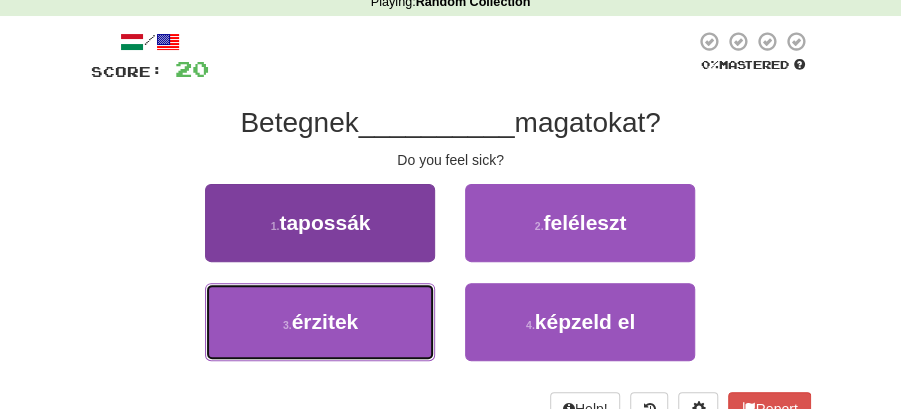 click on "érzitek" at bounding box center (325, 321) 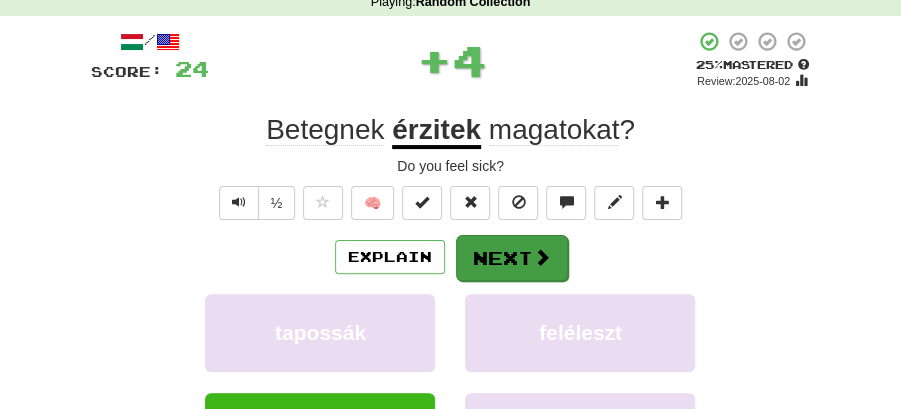click on "Next" at bounding box center [512, 258] 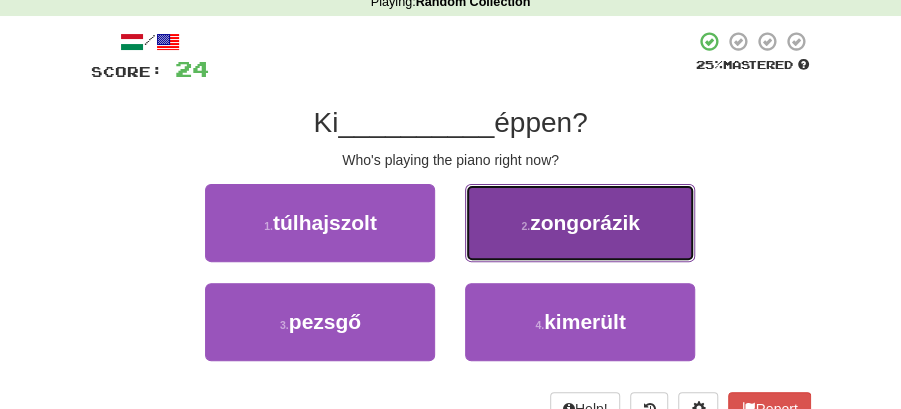 click on "zongorázik" at bounding box center [585, 222] 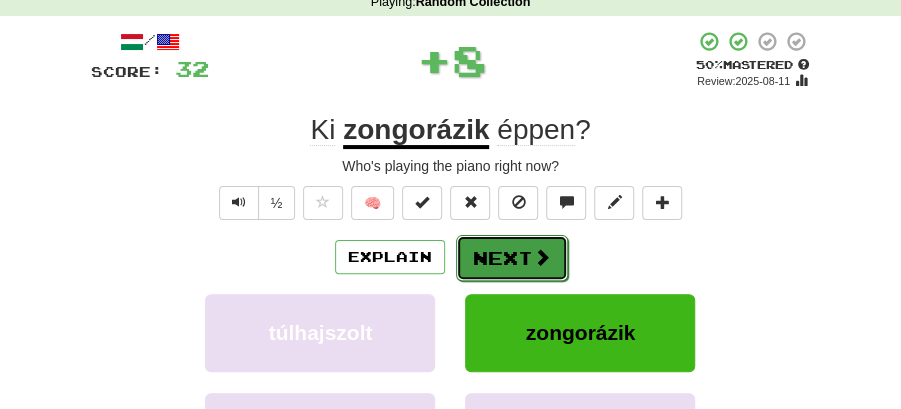click on "Next" at bounding box center [512, 258] 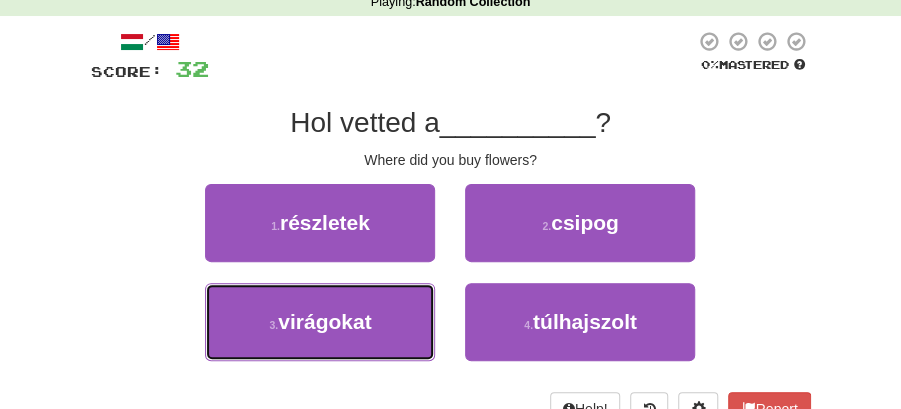 drag, startPoint x: 392, startPoint y: 316, endPoint x: 436, endPoint y: 287, distance: 52.69725 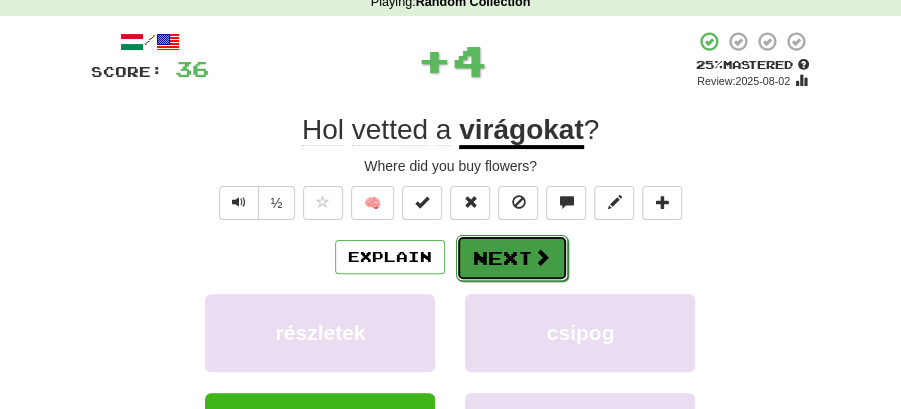 click on "Next" at bounding box center (512, 258) 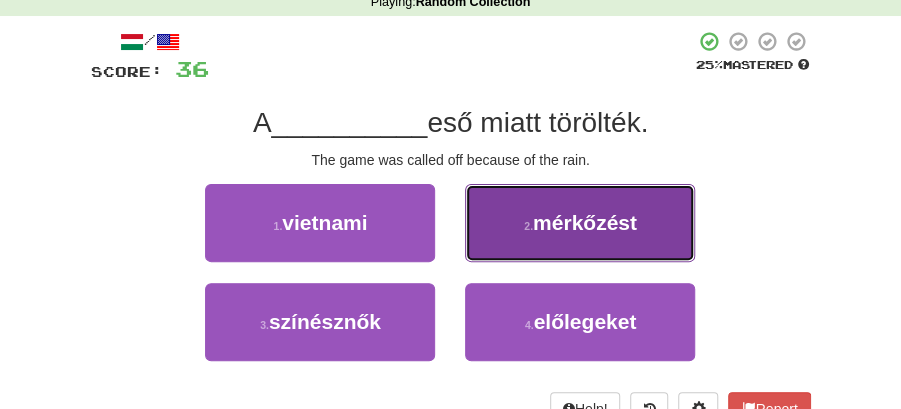 click on "mérkőzést" at bounding box center (585, 222) 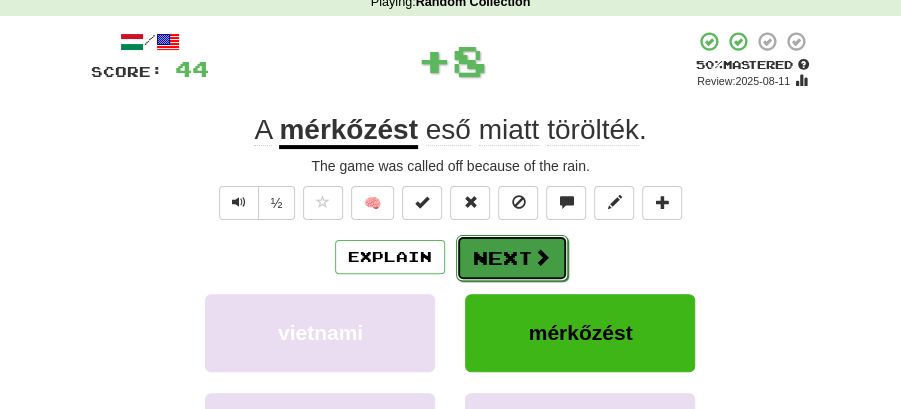 click on "Next" at bounding box center (512, 258) 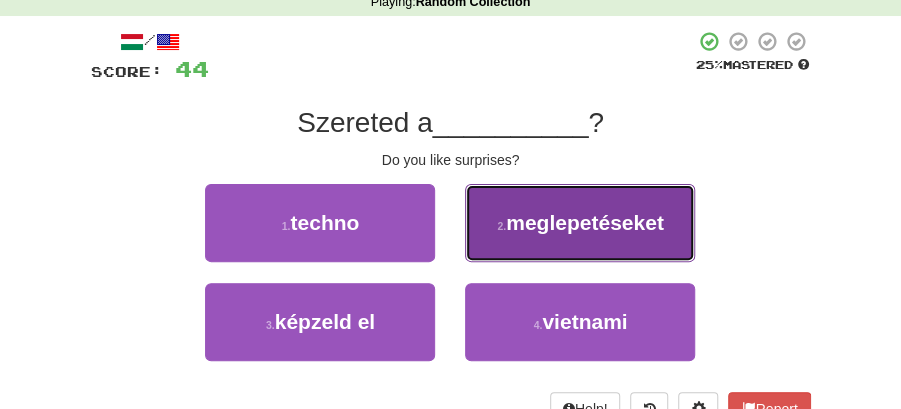 click on "meglepetéseket" at bounding box center [585, 222] 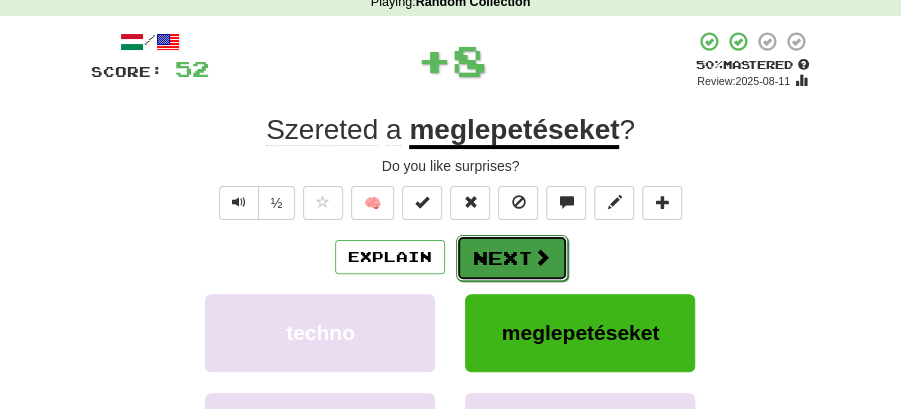 click on "Next" at bounding box center (512, 258) 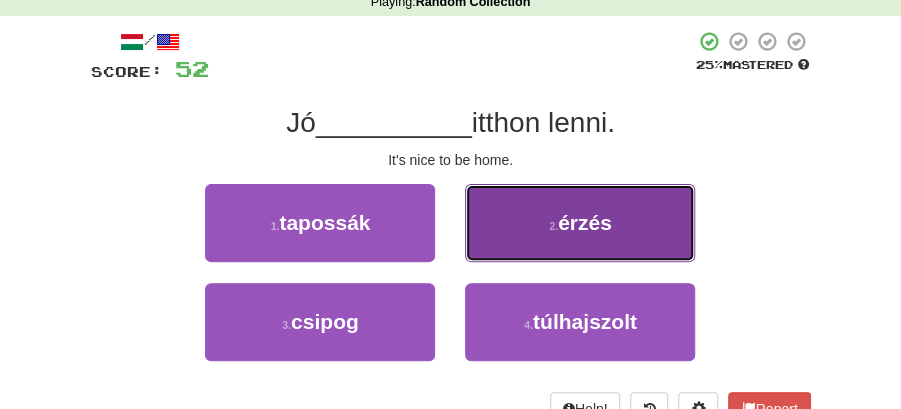 click on "2 ." at bounding box center (553, 226) 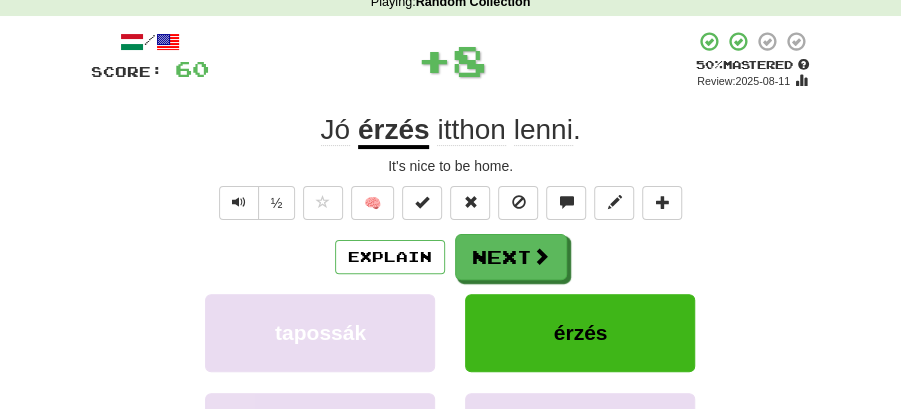 click on "Next" at bounding box center [511, 257] 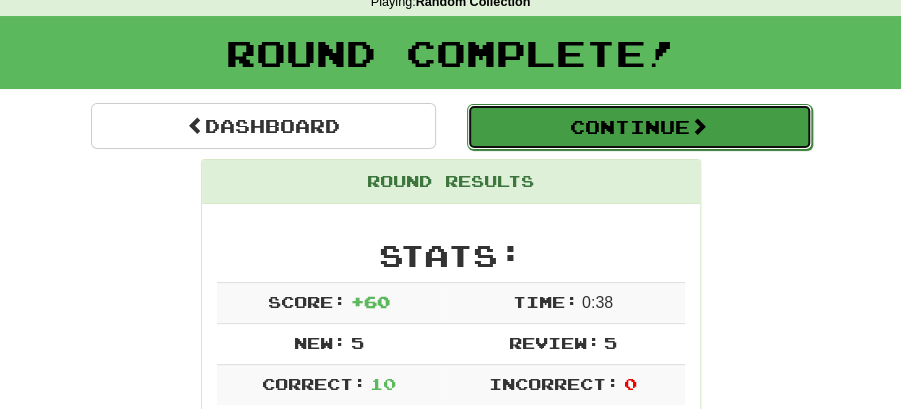 click on "Continue" at bounding box center (639, 127) 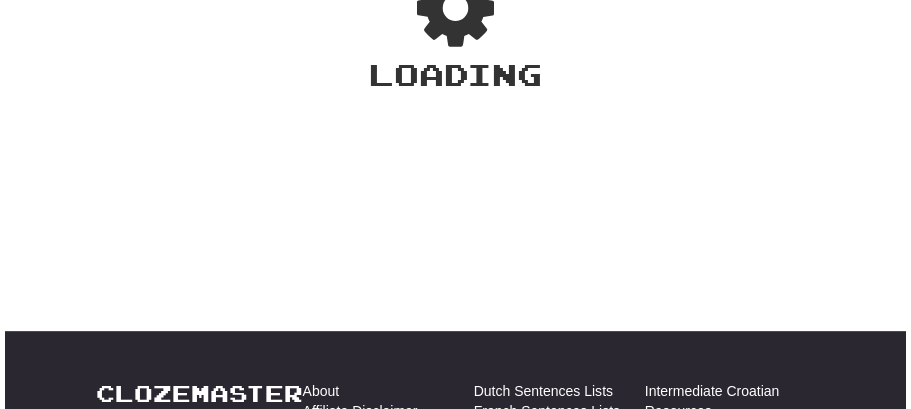 scroll, scrollTop: 88, scrollLeft: 0, axis: vertical 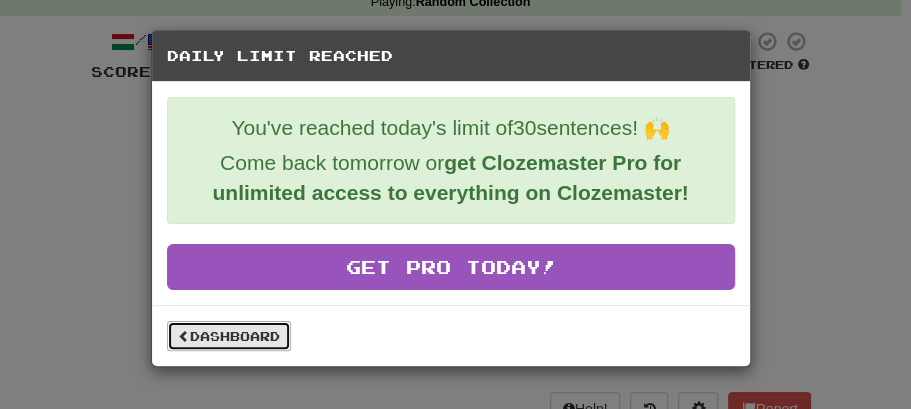 click on "Dashboard" at bounding box center [229, 336] 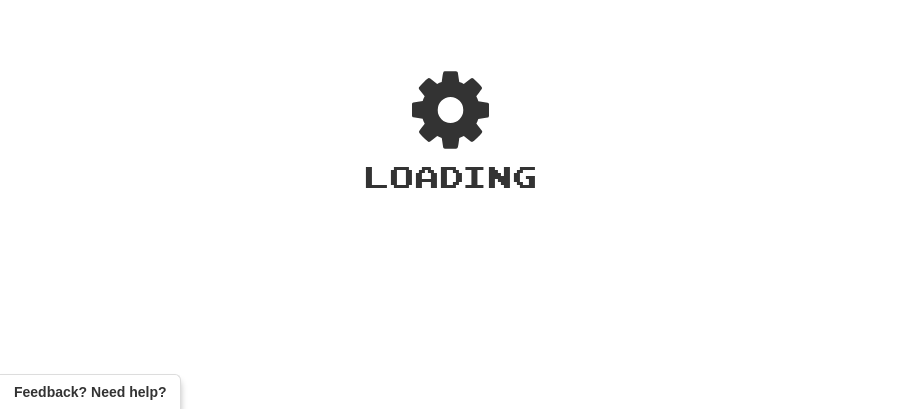 scroll, scrollTop: 0, scrollLeft: 0, axis: both 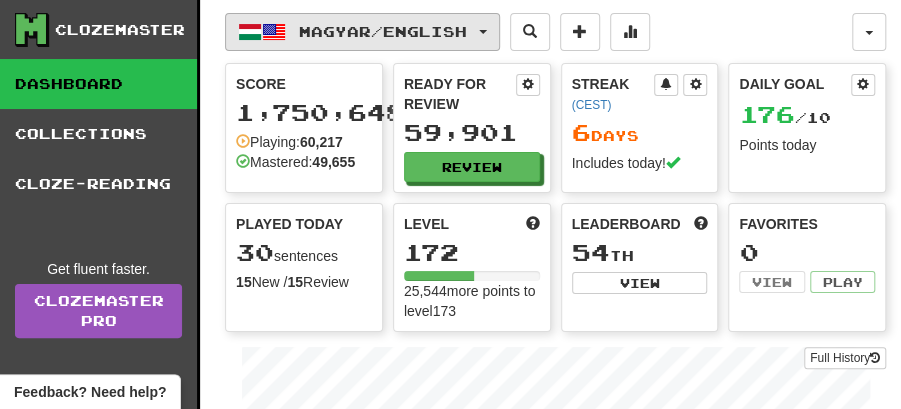 click at bounding box center [483, 32] 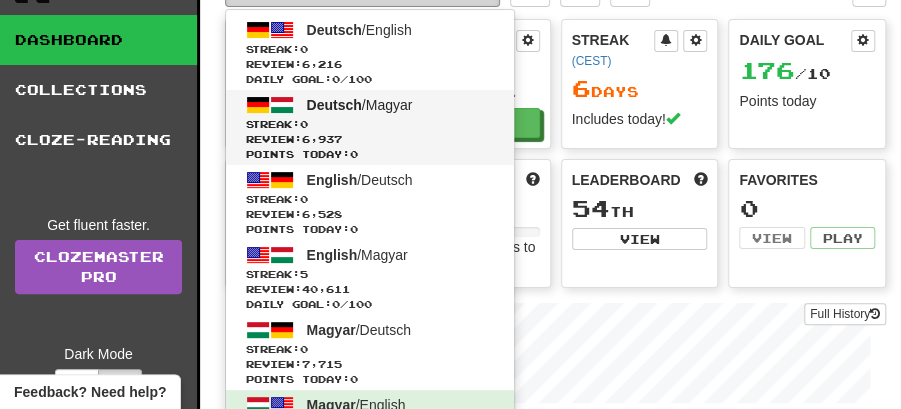 scroll, scrollTop: 66, scrollLeft: 0, axis: vertical 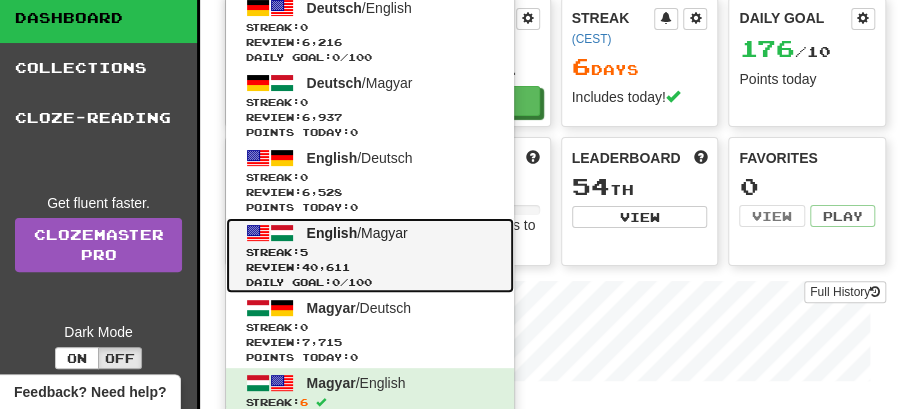 click on "English  /  Magyar Streak:  5   Review:  40,611 Daily Goal:  0  /  100" at bounding box center [370, 255] 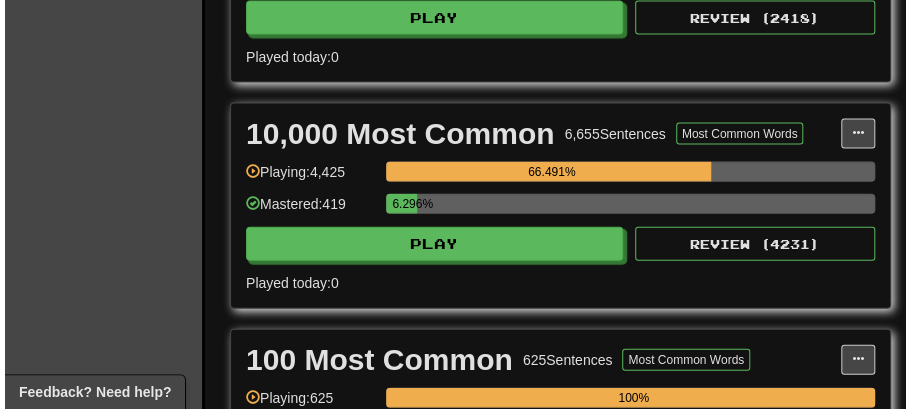 scroll, scrollTop: 1533, scrollLeft: 0, axis: vertical 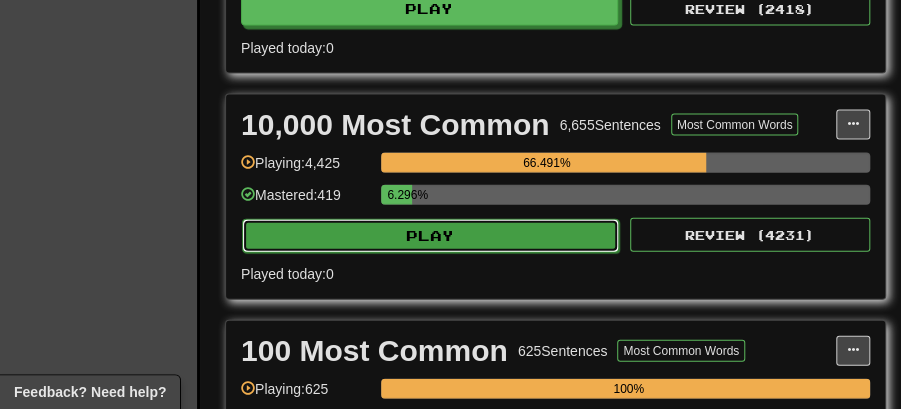 click on "Play" at bounding box center [430, 236] 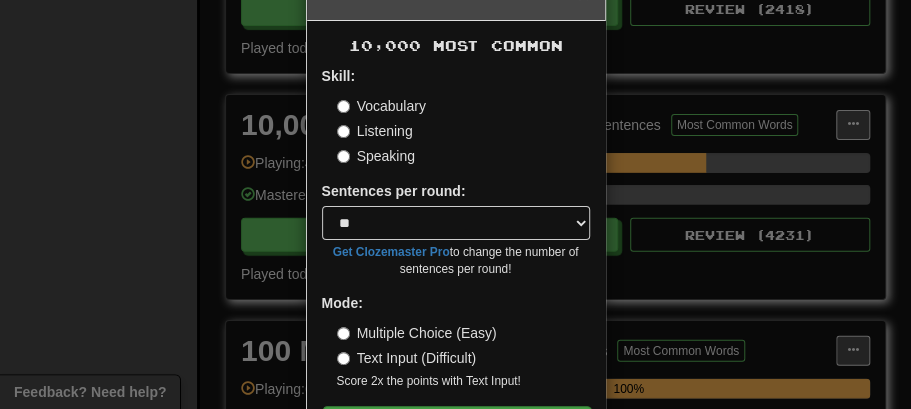 scroll, scrollTop: 136, scrollLeft: 0, axis: vertical 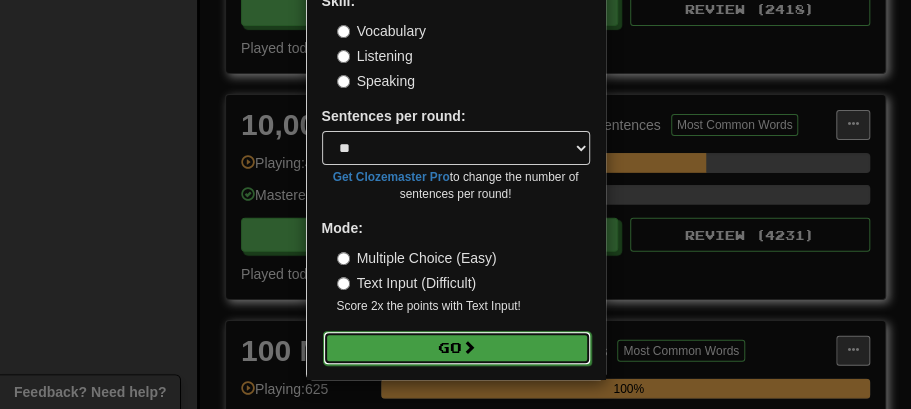 click at bounding box center [469, 347] 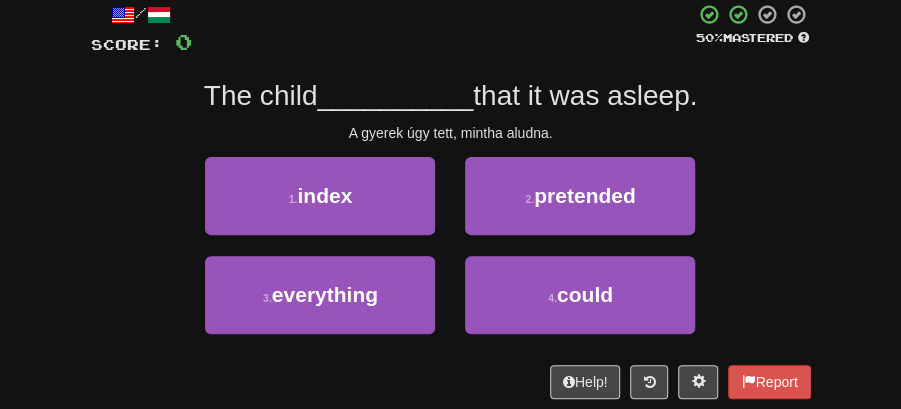 scroll, scrollTop: 133, scrollLeft: 0, axis: vertical 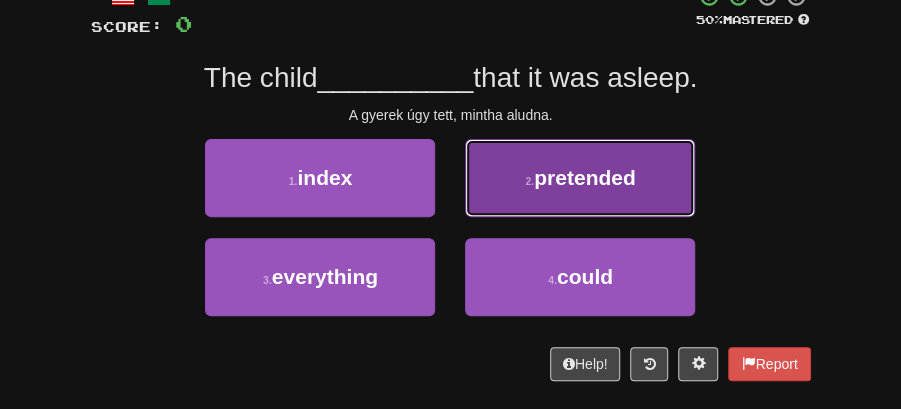 click on "pretended" at bounding box center (585, 177) 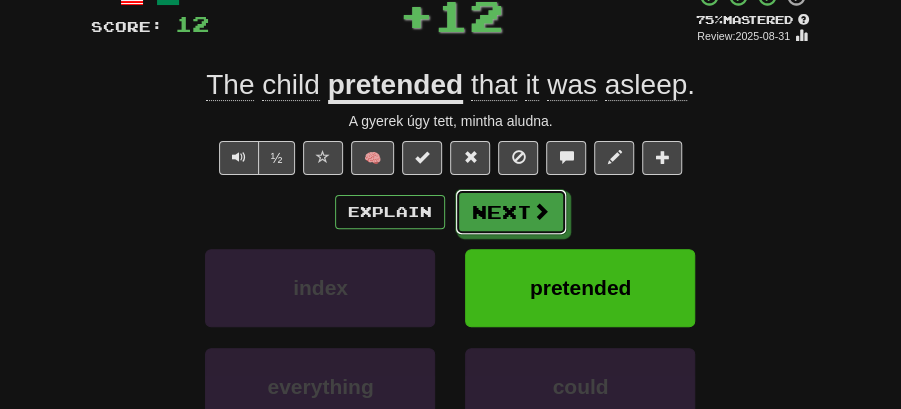 drag, startPoint x: 504, startPoint y: 205, endPoint x: 353, endPoint y: 103, distance: 182.2224 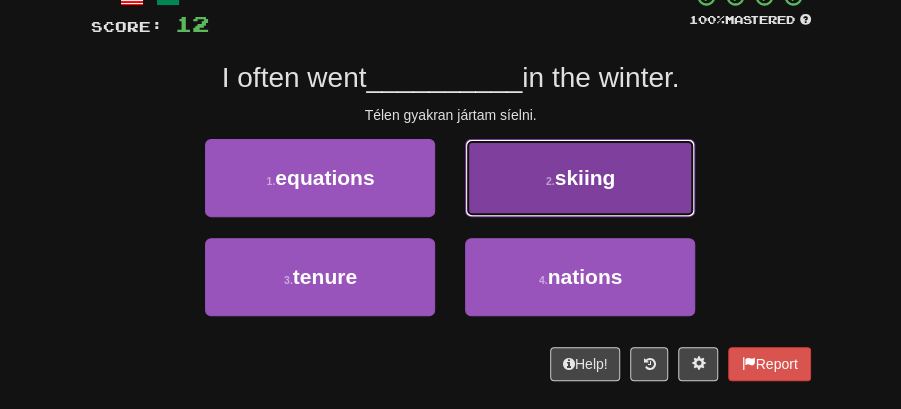 click on "2 .  skiing" at bounding box center (580, 178) 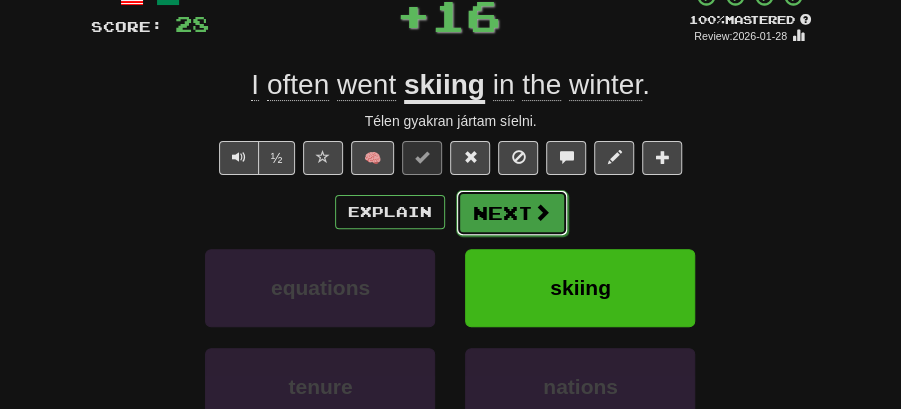 click on "Next" at bounding box center (512, 213) 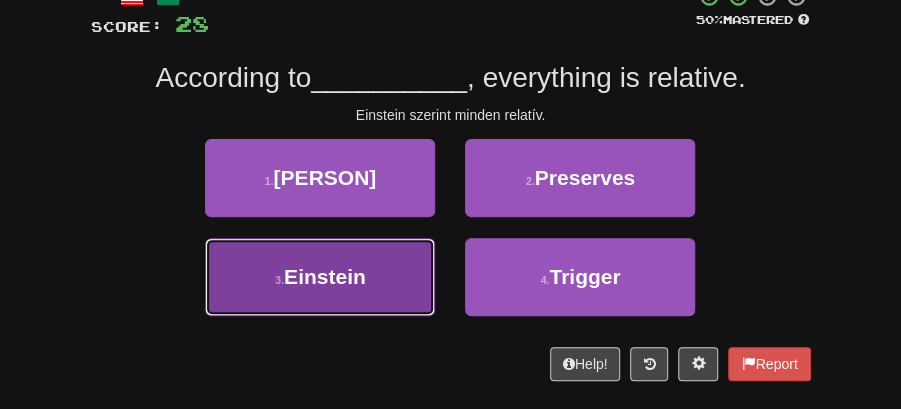 drag, startPoint x: 399, startPoint y: 281, endPoint x: 506, endPoint y: 239, distance: 114.947815 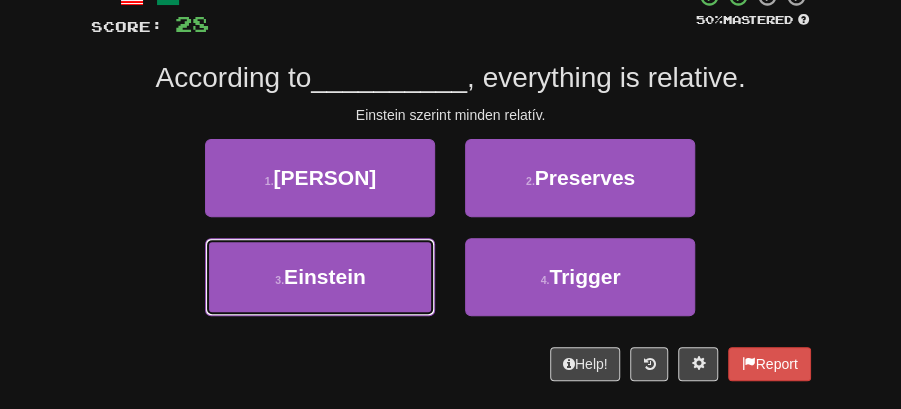click on "3 .  Einstein" at bounding box center [320, 277] 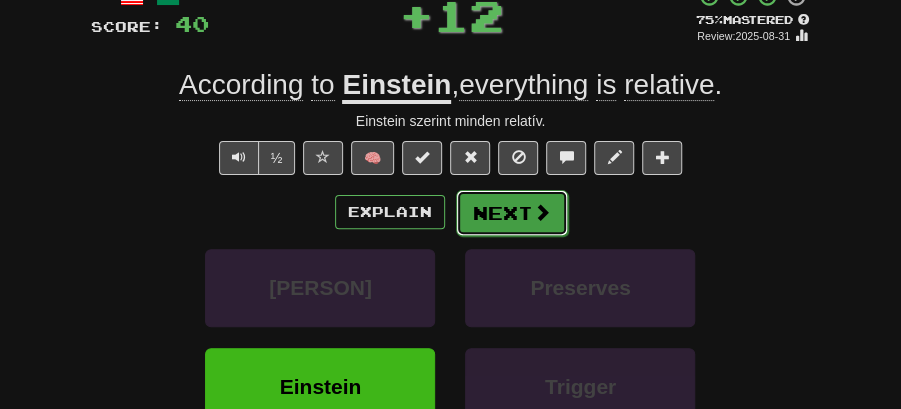 drag, startPoint x: 523, startPoint y: 221, endPoint x: 290, endPoint y: 118, distance: 254.75085 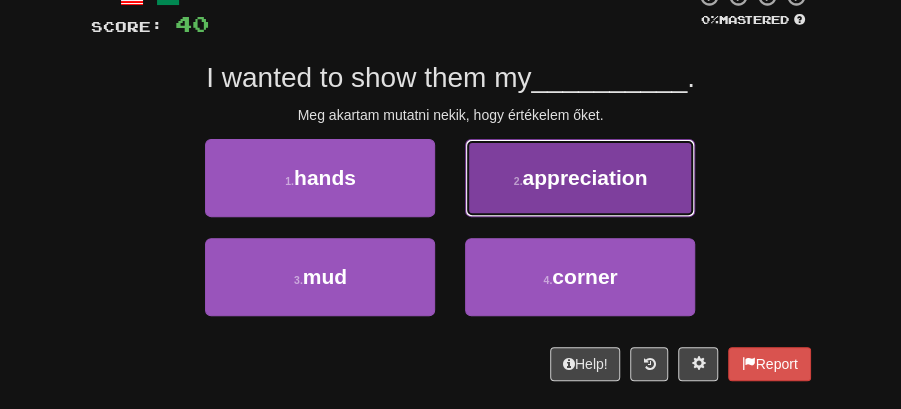 click on "2 .  appreciation" at bounding box center [580, 178] 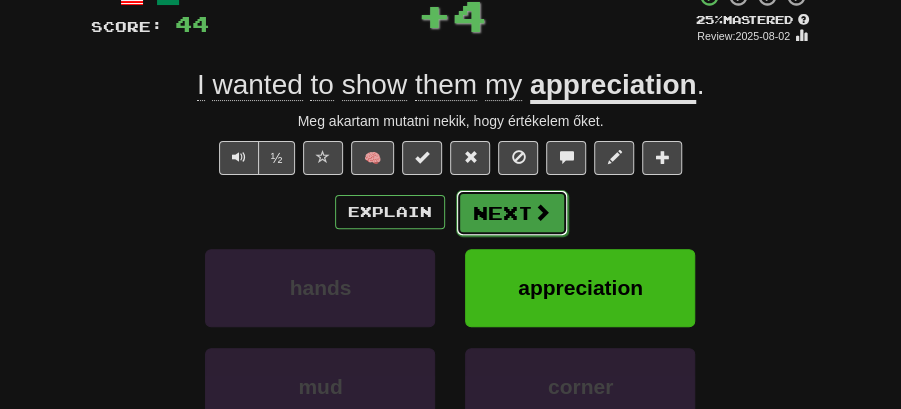 click on "Next" at bounding box center [512, 213] 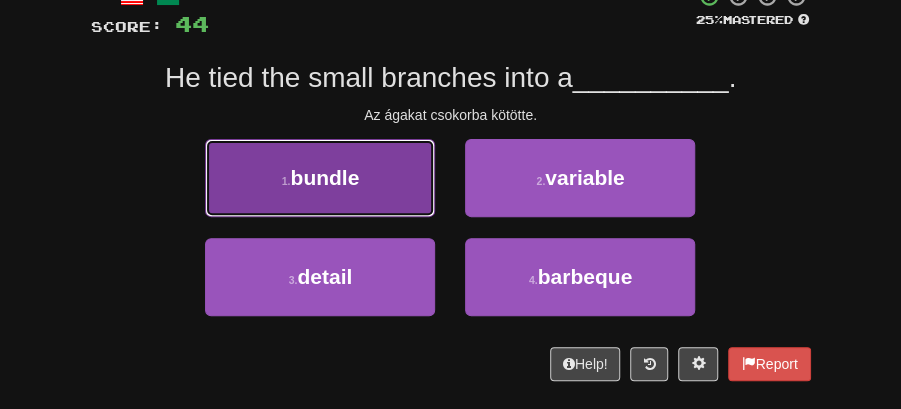 drag, startPoint x: 366, startPoint y: 182, endPoint x: 387, endPoint y: 182, distance: 21 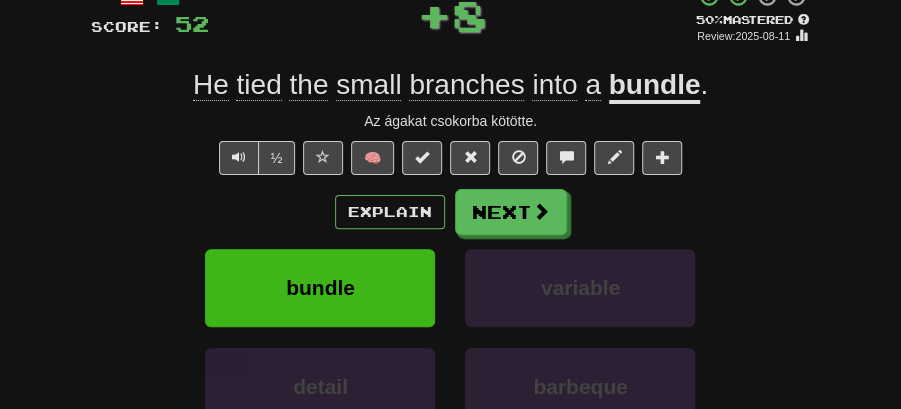 click on "Next" at bounding box center [511, 212] 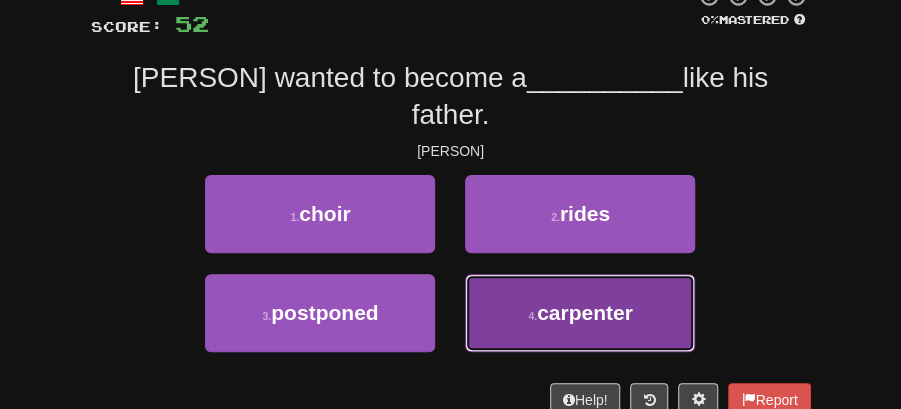 click on "carpenter" at bounding box center (585, 312) 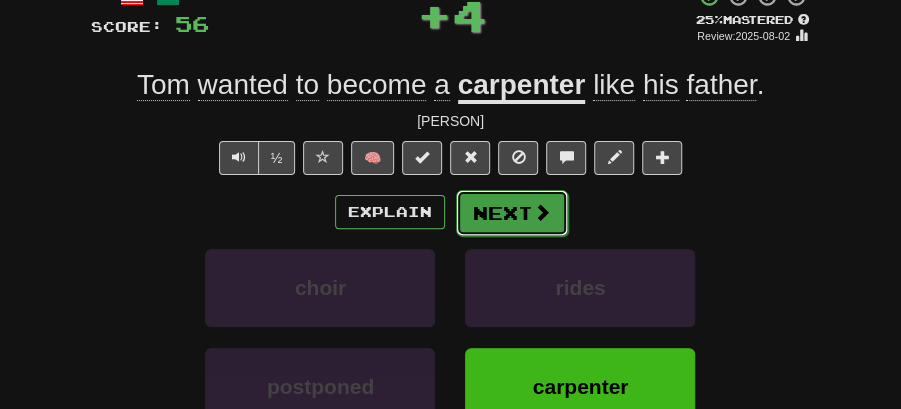 click on "Next" at bounding box center [512, 213] 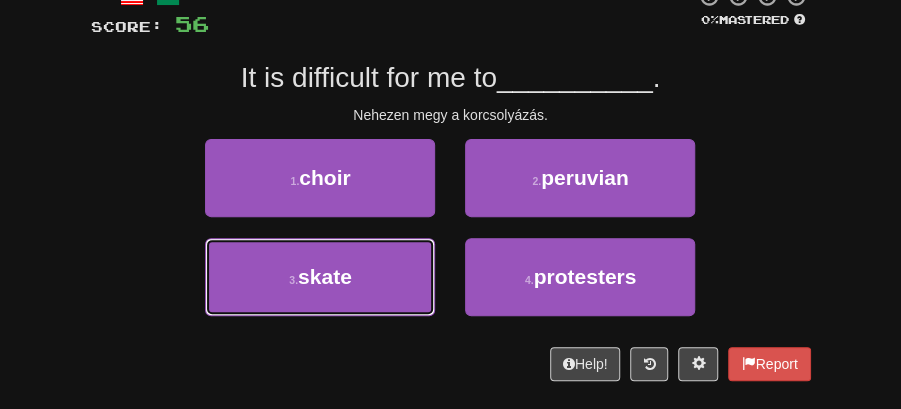 drag, startPoint x: 360, startPoint y: 267, endPoint x: 446, endPoint y: 236, distance: 91.416626 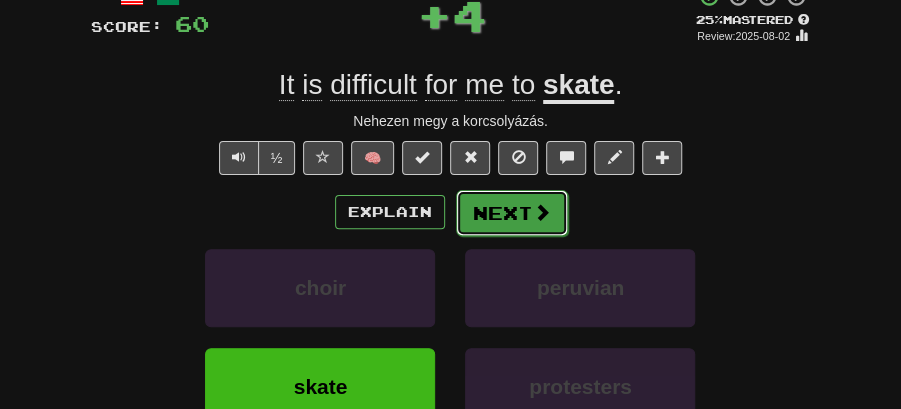 click on "Next" at bounding box center (512, 213) 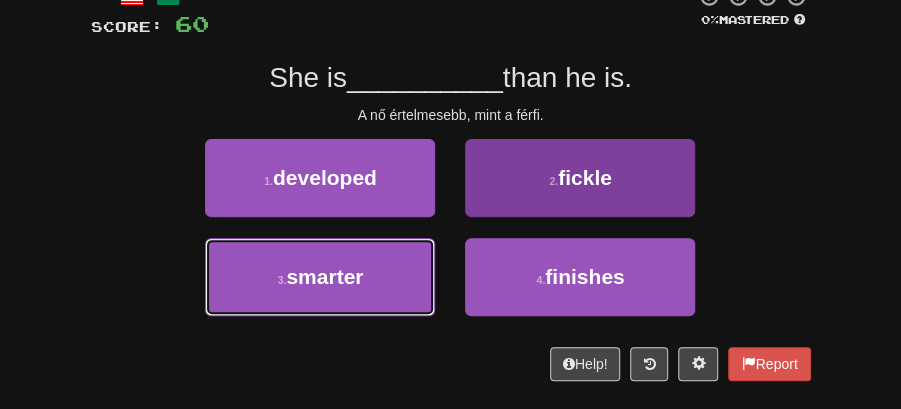 drag, startPoint x: 401, startPoint y: 279, endPoint x: 473, endPoint y: 247, distance: 78.79086 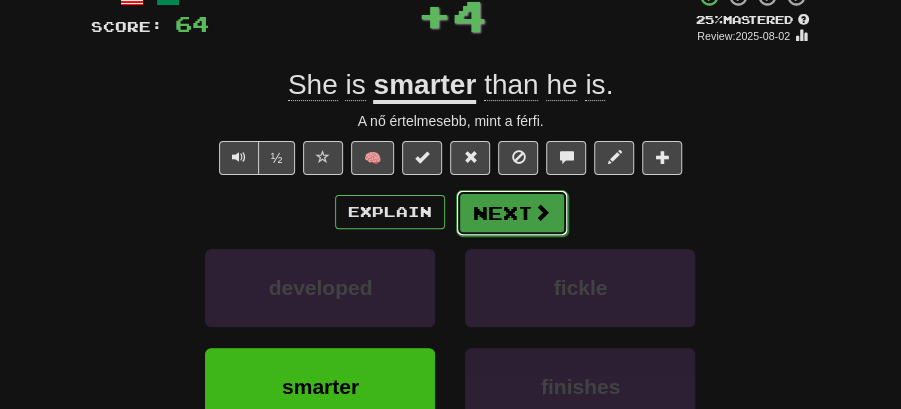 click on "Next" at bounding box center (512, 213) 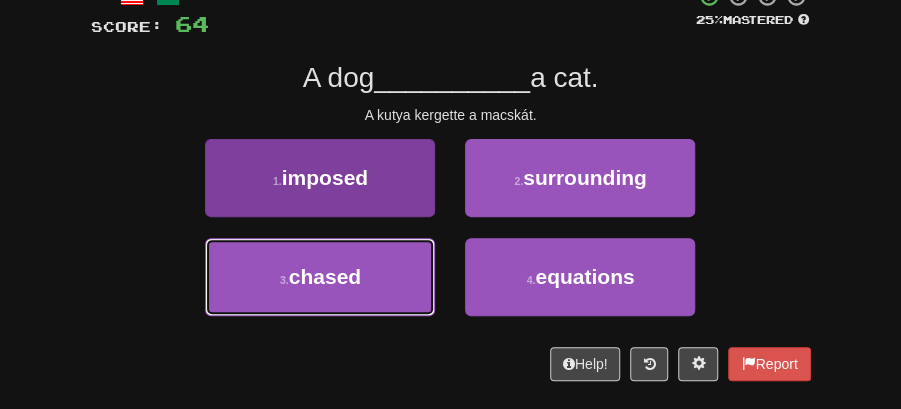 click on "3 .  chased" at bounding box center (320, 277) 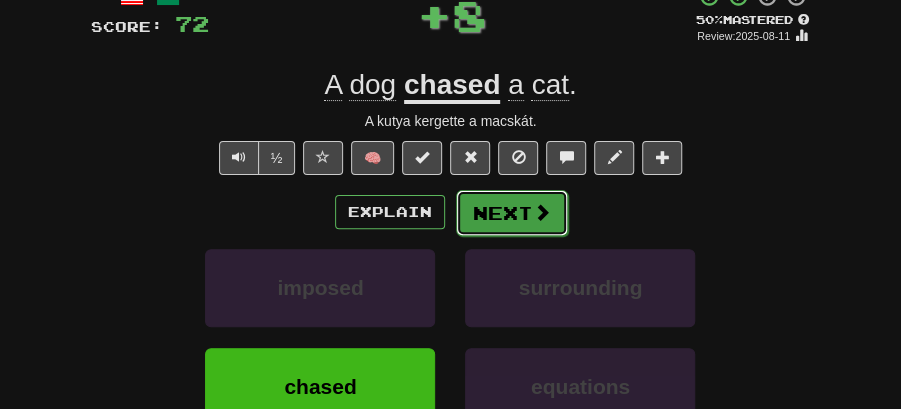 click on "Next" at bounding box center (512, 213) 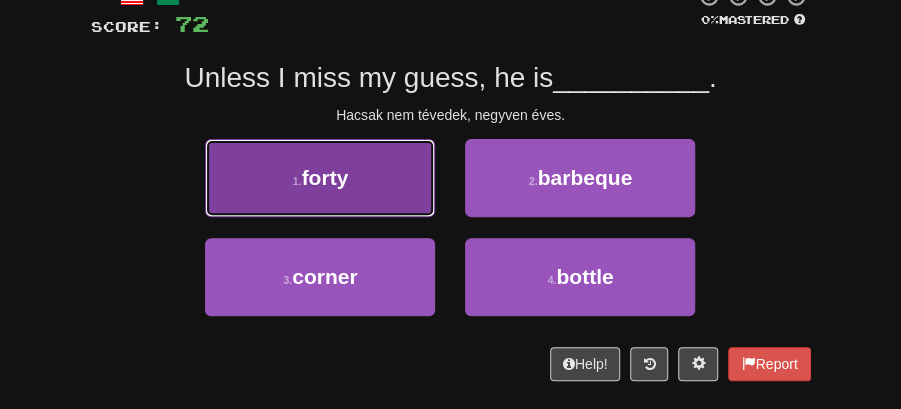 click on "1 .  forty" at bounding box center [320, 178] 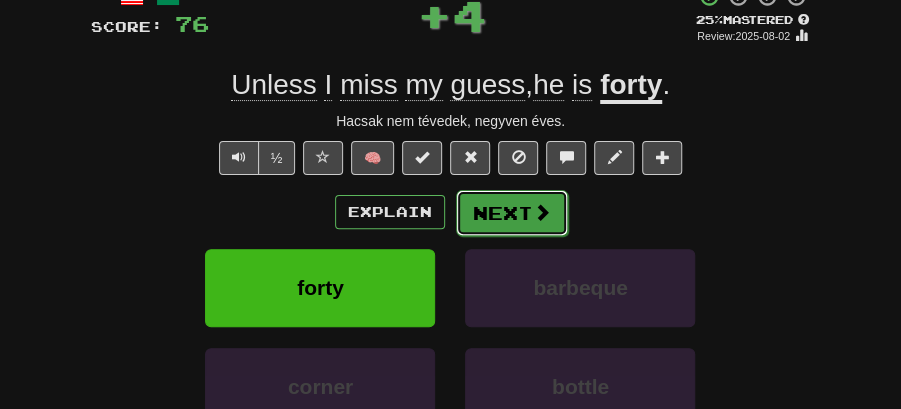 click on "Next" at bounding box center (512, 213) 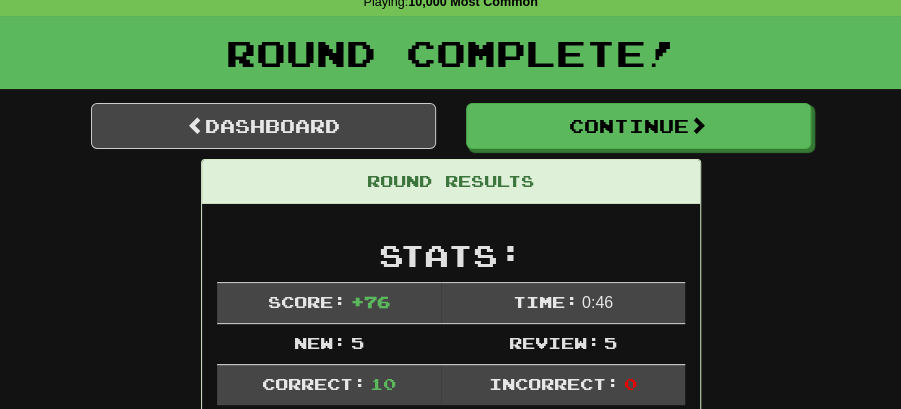scroll, scrollTop: 0, scrollLeft: 0, axis: both 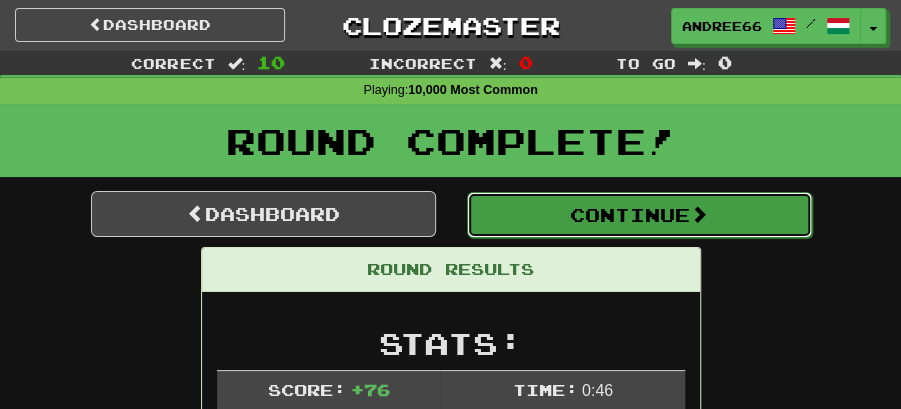 click on "Continue" at bounding box center (639, 215) 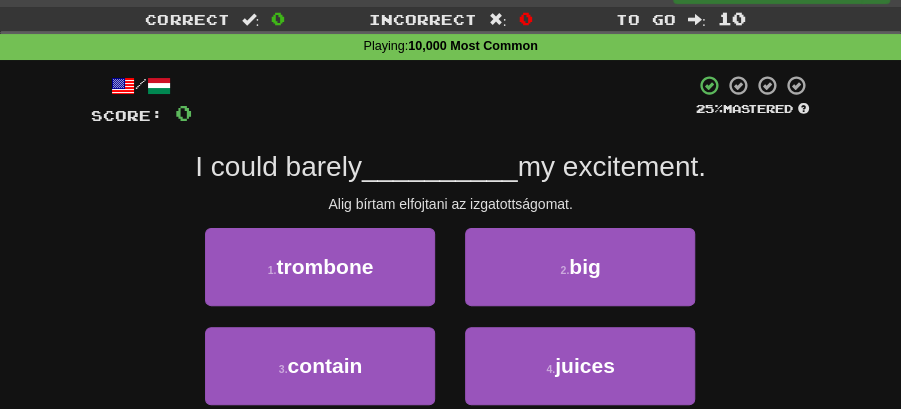 scroll, scrollTop: 133, scrollLeft: 0, axis: vertical 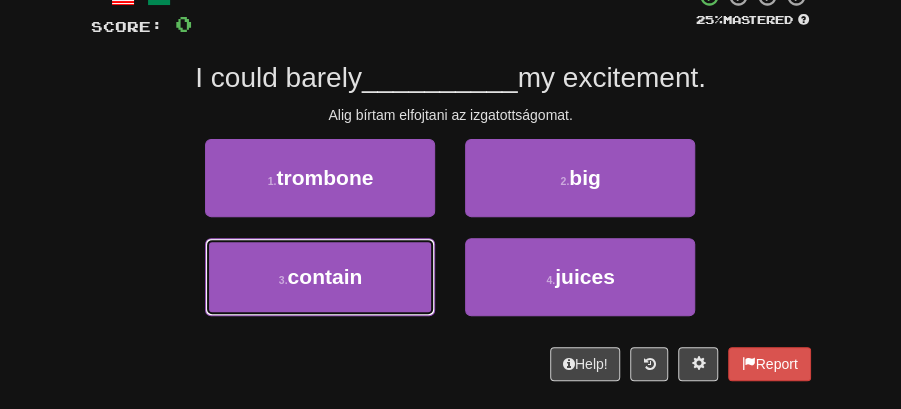 drag, startPoint x: 382, startPoint y: 280, endPoint x: 458, endPoint y: 238, distance: 86.833176 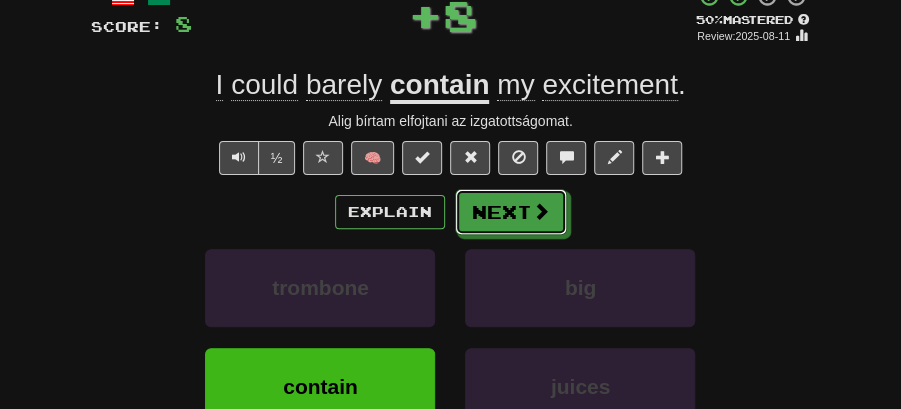 drag, startPoint x: 524, startPoint y: 208, endPoint x: 154, endPoint y: 216, distance: 370.0865 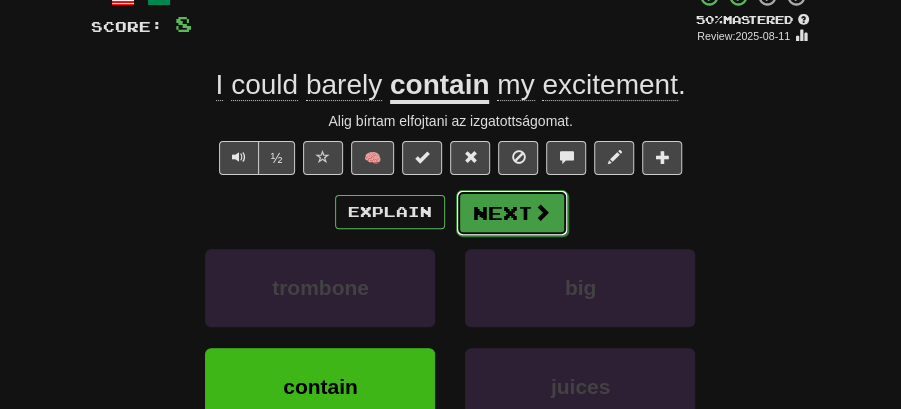 click on "Next" at bounding box center (512, 213) 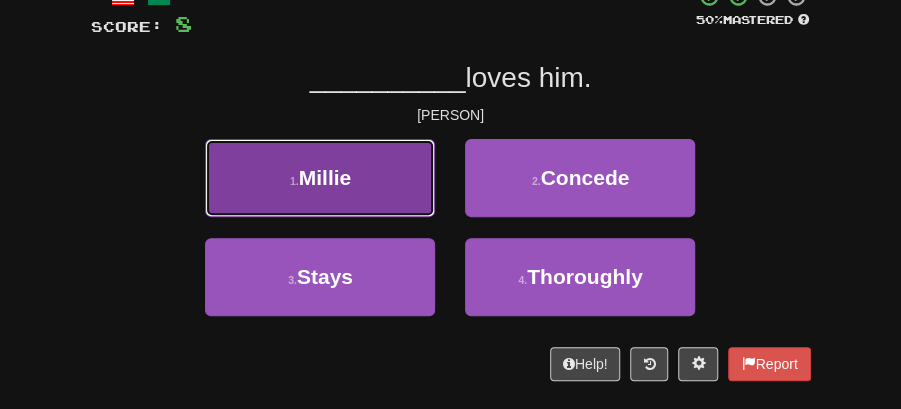 drag, startPoint x: 340, startPoint y: 186, endPoint x: 480, endPoint y: 186, distance: 140 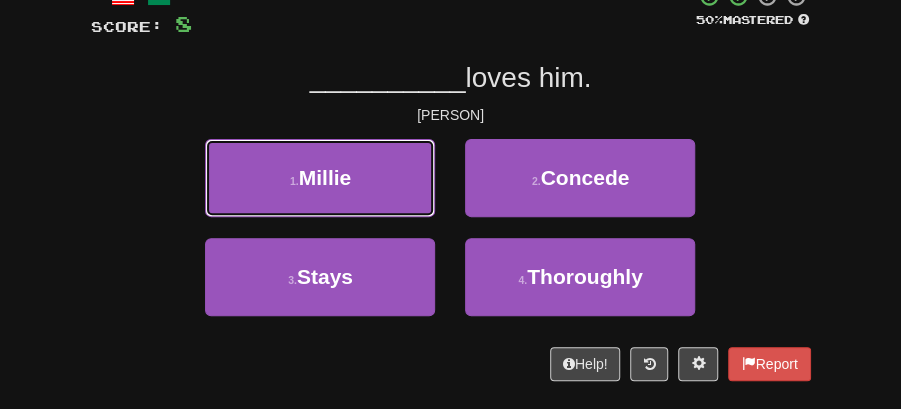 click on "Millie" at bounding box center (325, 177) 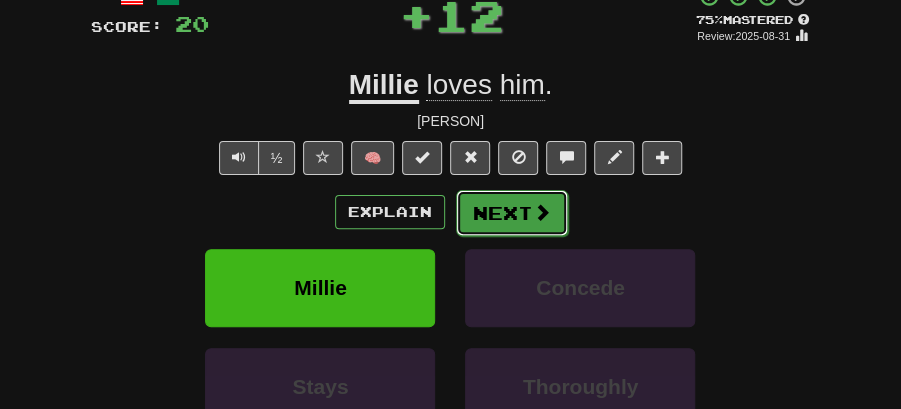 click on "Next" at bounding box center (512, 213) 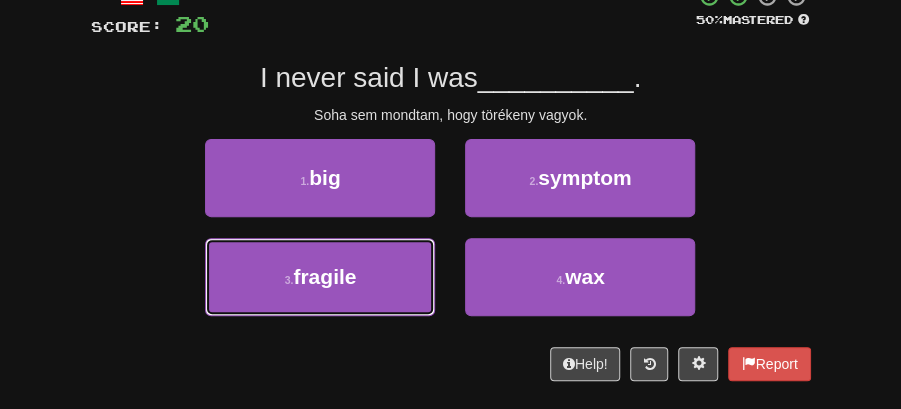 drag, startPoint x: 357, startPoint y: 274, endPoint x: 484, endPoint y: 237, distance: 132.28 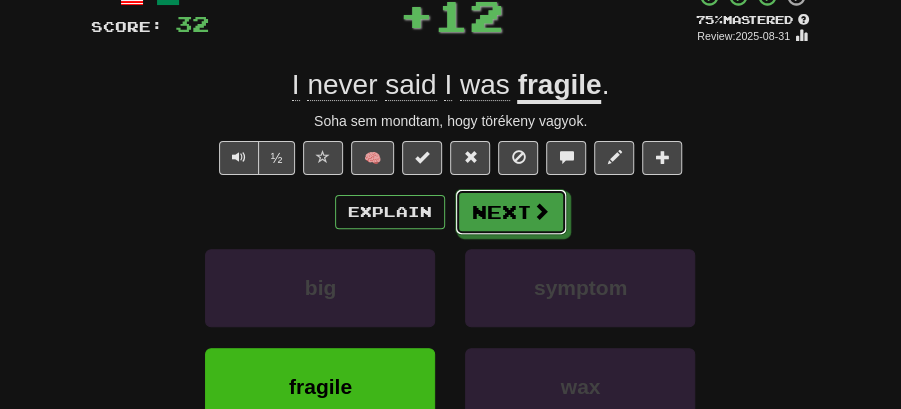 drag, startPoint x: 484, startPoint y: 237, endPoint x: 502, endPoint y: 225, distance: 21.633308 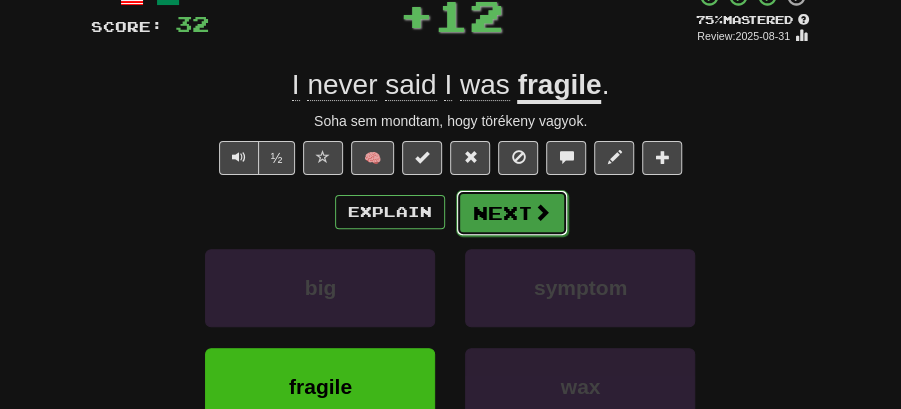 click on "Next" at bounding box center [512, 213] 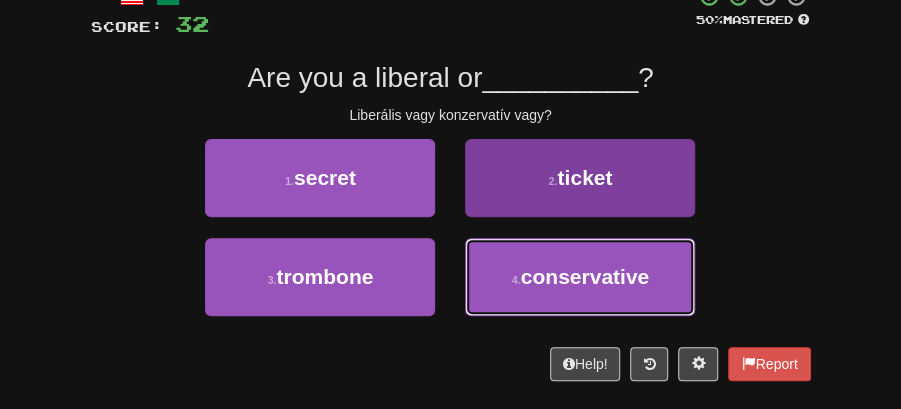 drag, startPoint x: 606, startPoint y: 273, endPoint x: 600, endPoint y: 262, distance: 12.529964 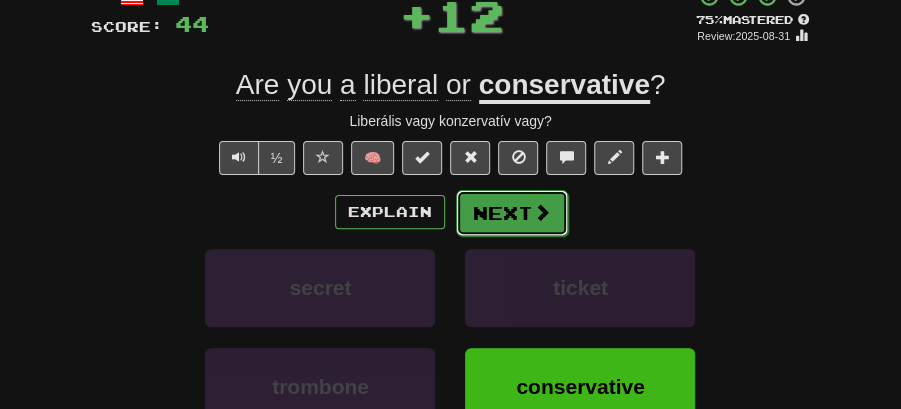 click on "Next" at bounding box center (512, 213) 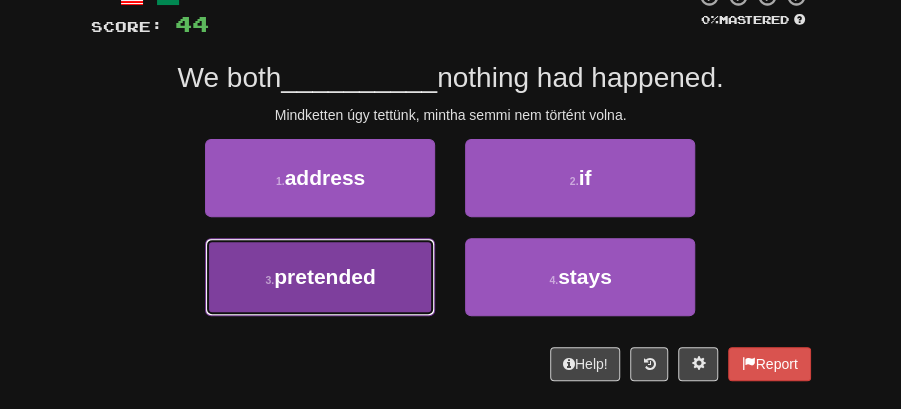 click on "3 .  pretended" at bounding box center [320, 277] 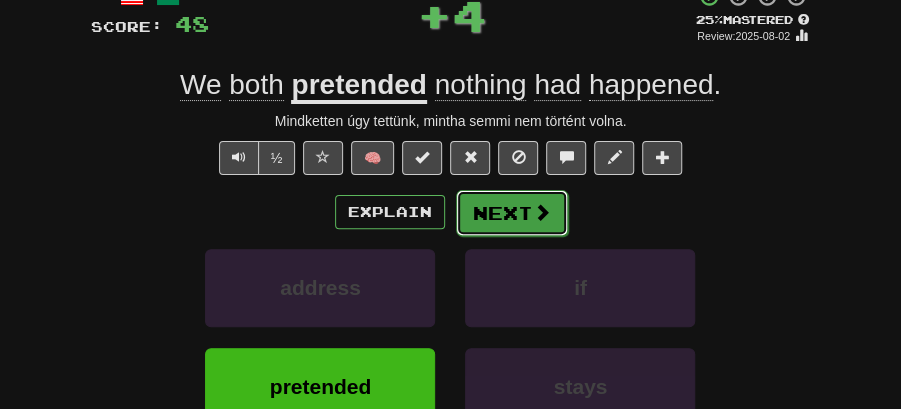click on "Next" at bounding box center (512, 213) 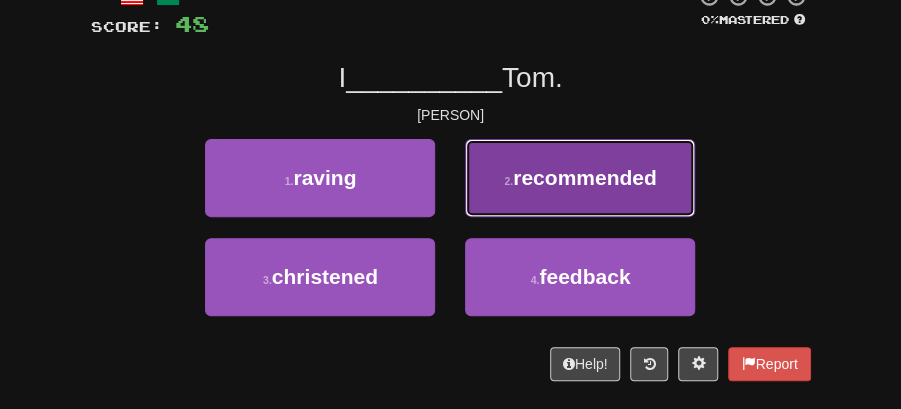 drag, startPoint x: 578, startPoint y: 180, endPoint x: 564, endPoint y: 187, distance: 15.652476 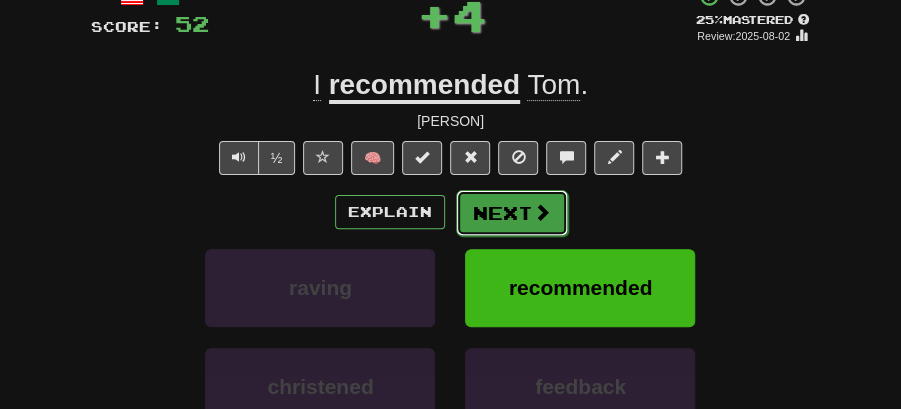 click on "Next" at bounding box center [512, 213] 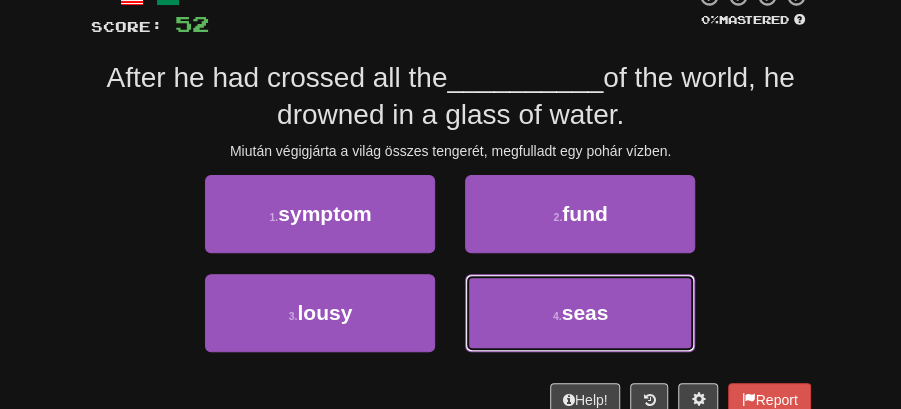 drag, startPoint x: 572, startPoint y: 318, endPoint x: 571, endPoint y: 276, distance: 42.0119 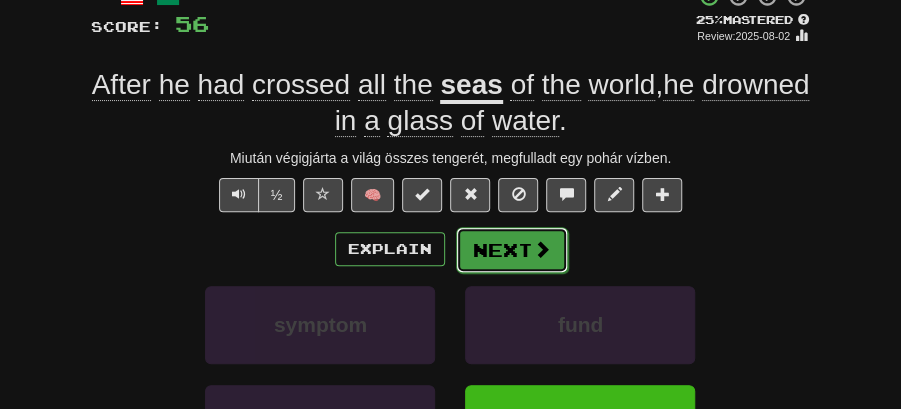 click at bounding box center (542, 249) 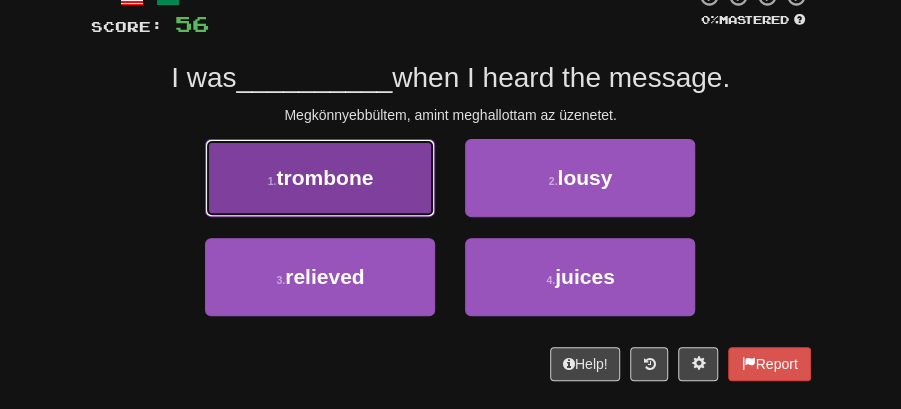 click on "trombone" at bounding box center [324, 177] 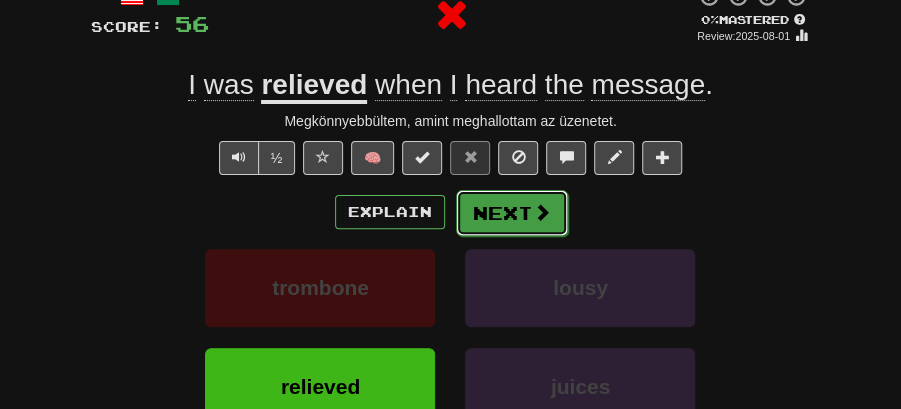 click on "Next" at bounding box center (512, 213) 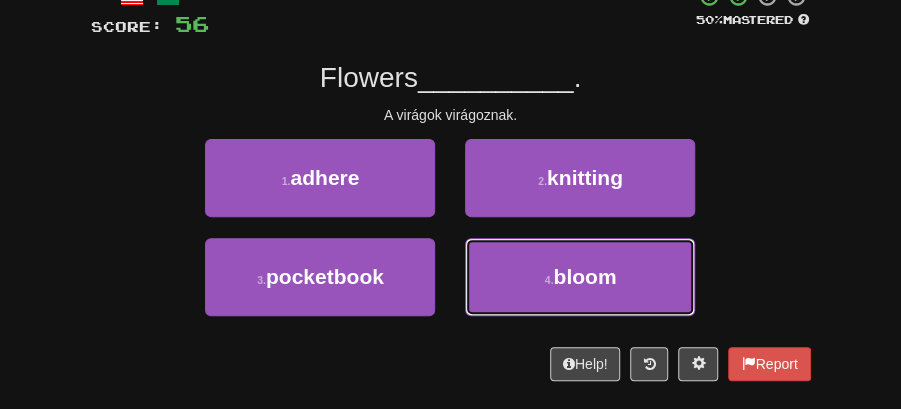 drag, startPoint x: 562, startPoint y: 280, endPoint x: 548, endPoint y: 241, distance: 41.4367 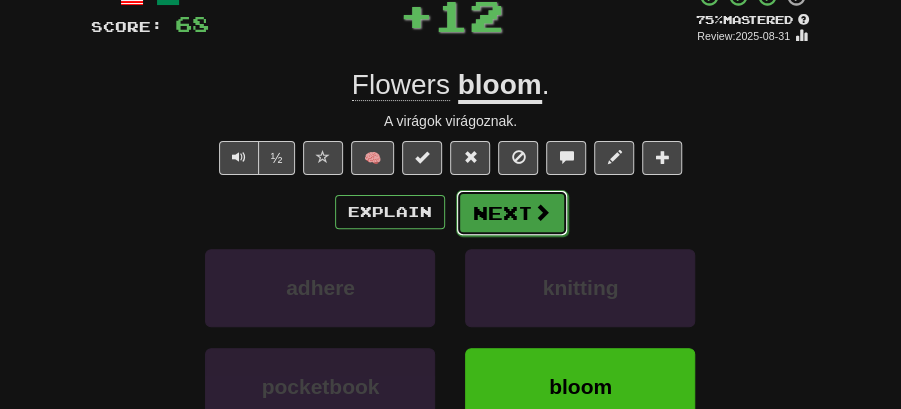 drag, startPoint x: 548, startPoint y: 241, endPoint x: 520, endPoint y: 202, distance: 48.010414 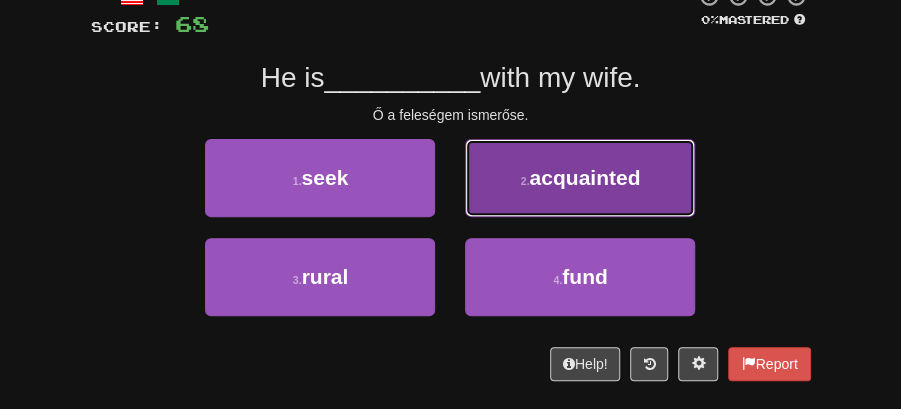 click on "acquainted" at bounding box center [584, 177] 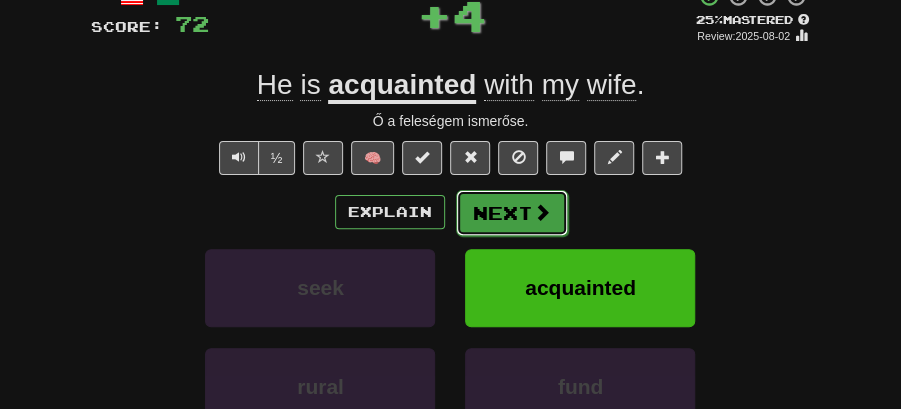 click on "Next" at bounding box center [512, 213] 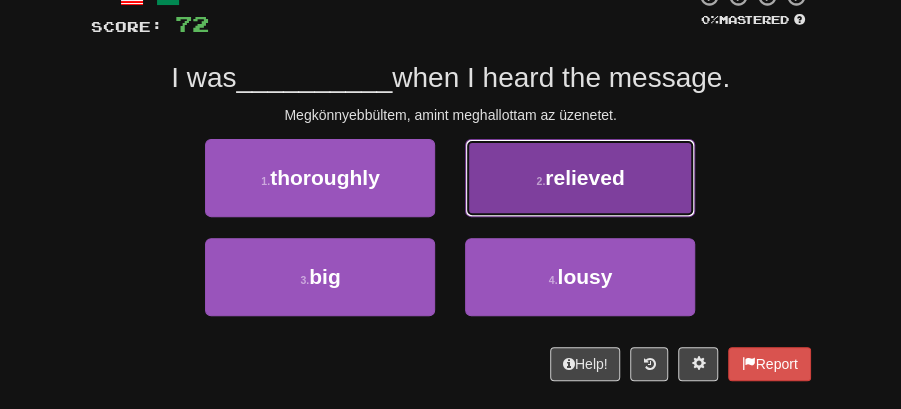 click on "relieved" at bounding box center [584, 177] 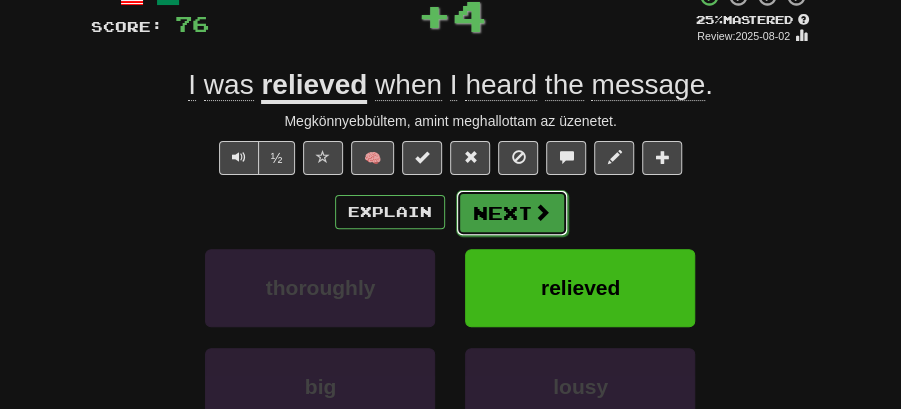 click on "Next" at bounding box center (512, 213) 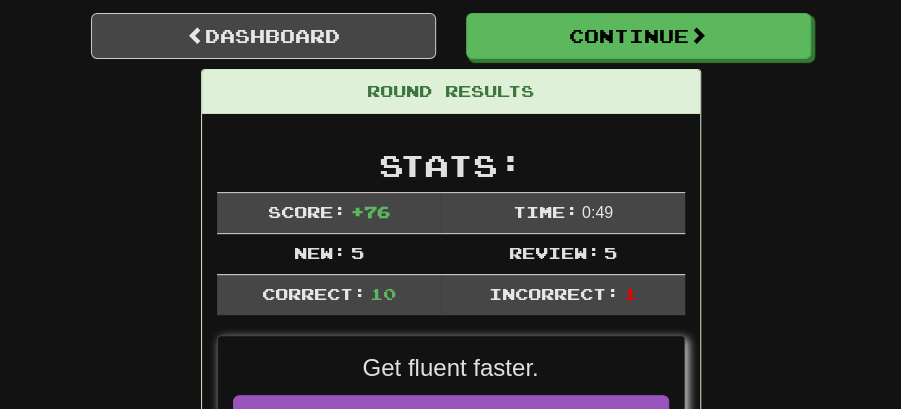 scroll, scrollTop: 154, scrollLeft: 0, axis: vertical 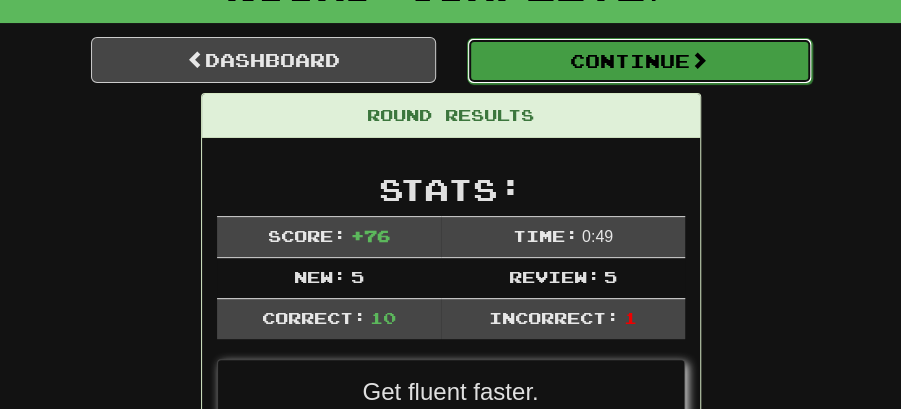 click on "Continue" at bounding box center (639, 61) 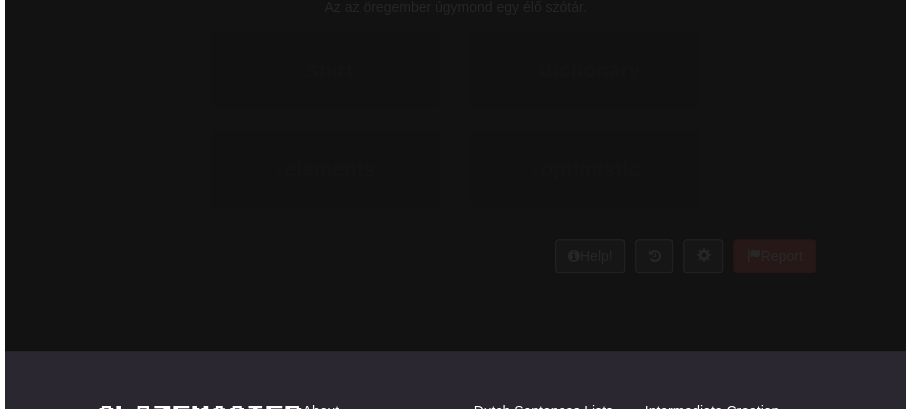 scroll, scrollTop: 154, scrollLeft: 0, axis: vertical 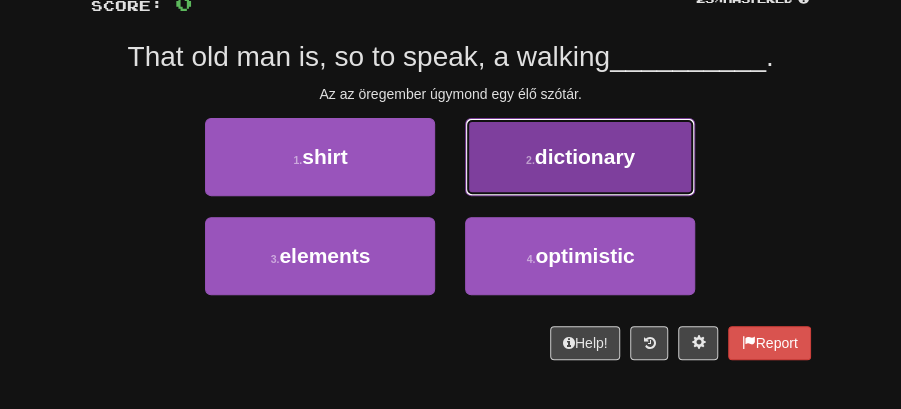 click on "2 .  dictionary" at bounding box center (580, 157) 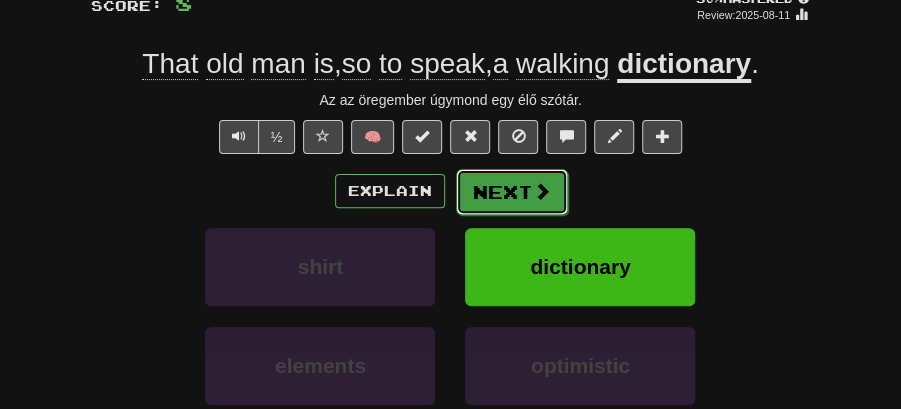 click on "Next" at bounding box center [512, 192] 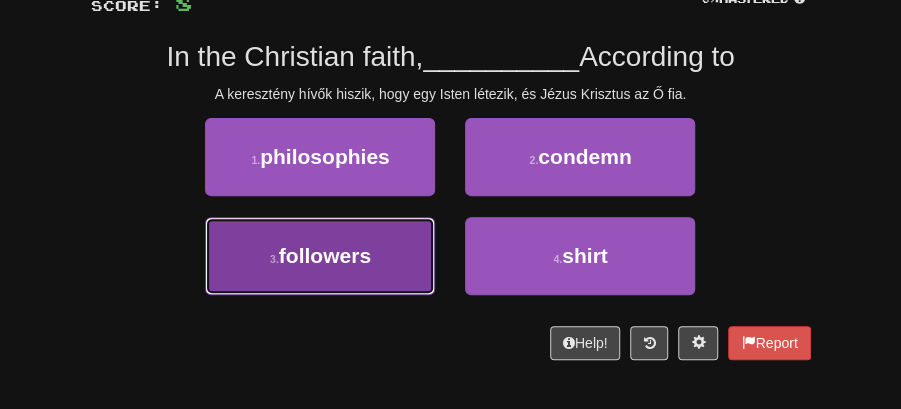 click on "followers" at bounding box center [325, 255] 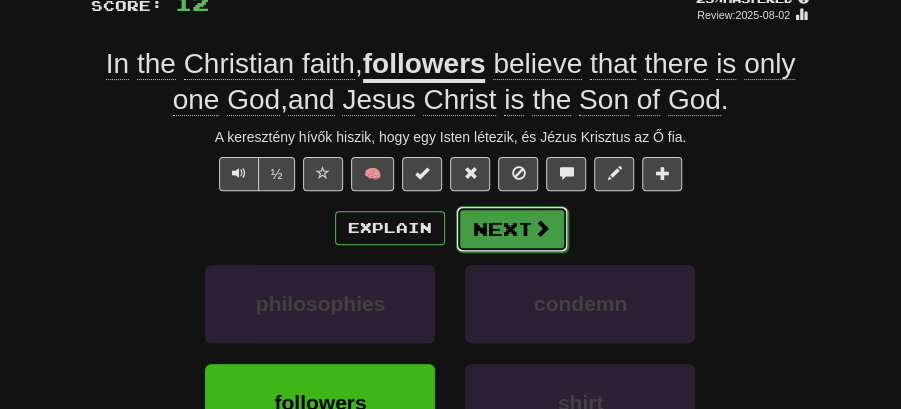click on "Next" at bounding box center [512, 229] 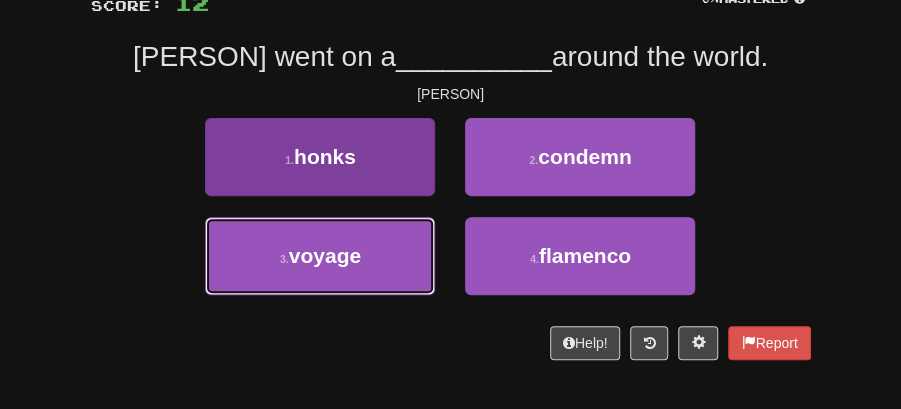 click on "3 .  voyage" at bounding box center (320, 256) 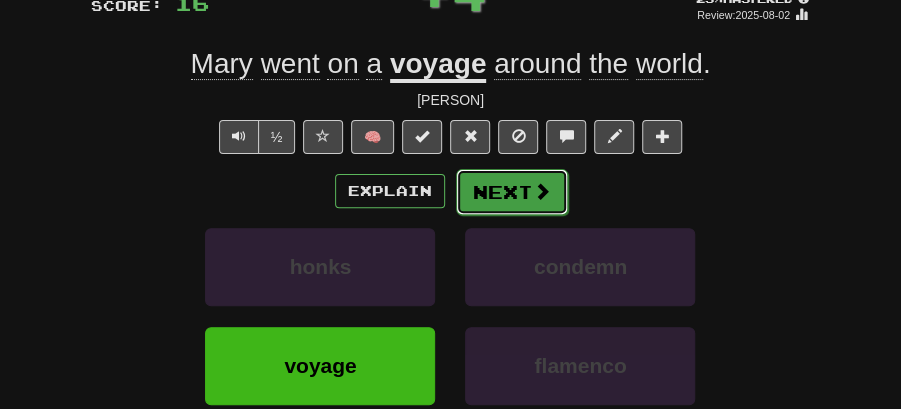 click on "Next" at bounding box center (512, 192) 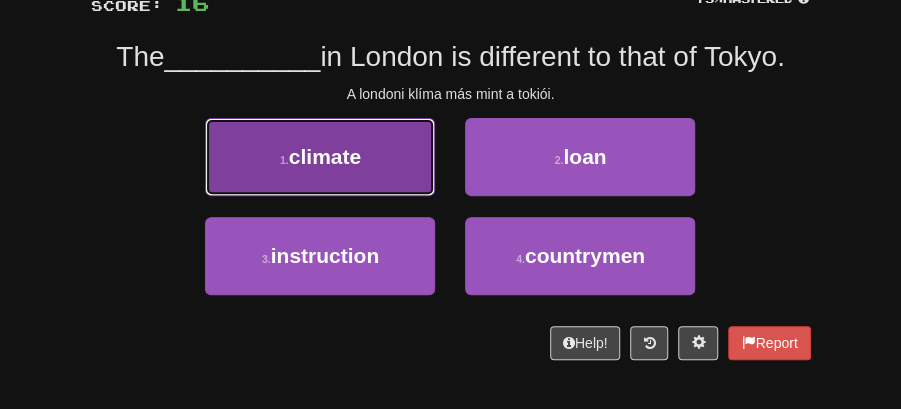 click on "1 .  climate" at bounding box center [320, 157] 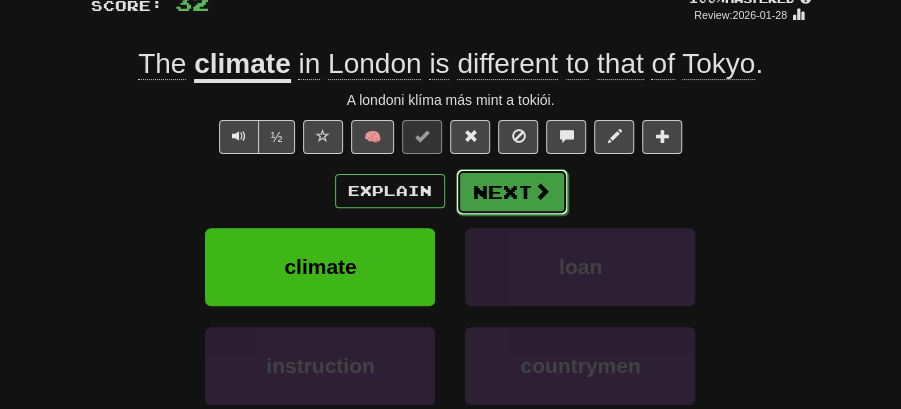 click on "Next" at bounding box center (512, 192) 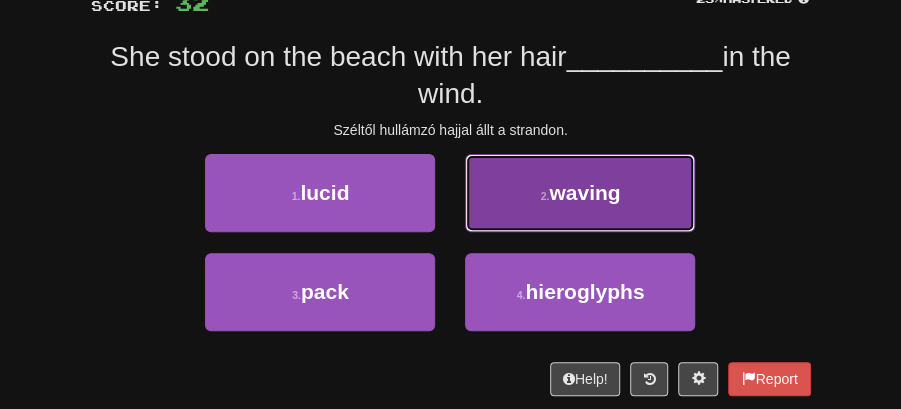 click on "2 .  waving" at bounding box center [580, 193] 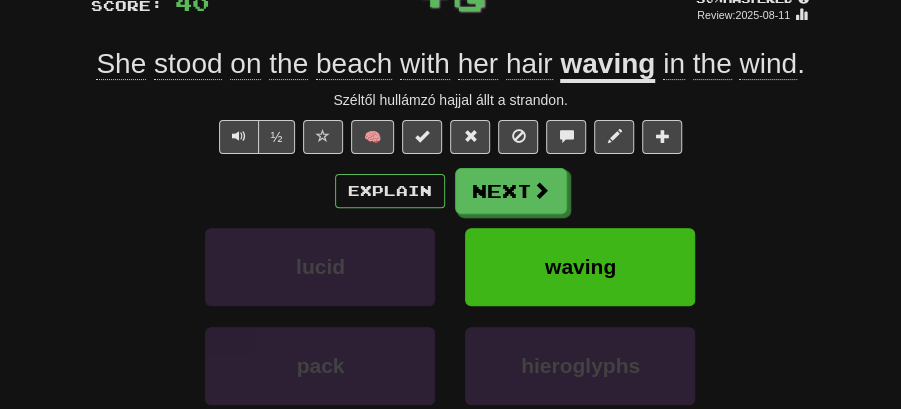 click on "Explain Next lucid waving pack hieroglyphs Learn more: lucid waving pack hieroglyphs" at bounding box center [451, 312] 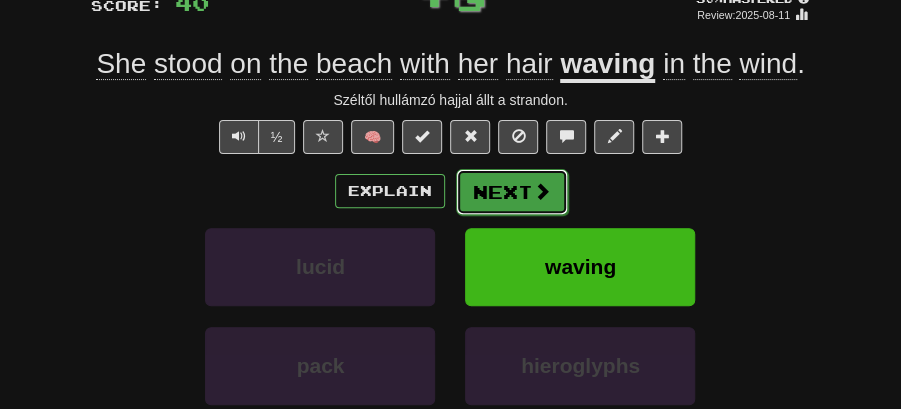 click on "Next" at bounding box center [512, 192] 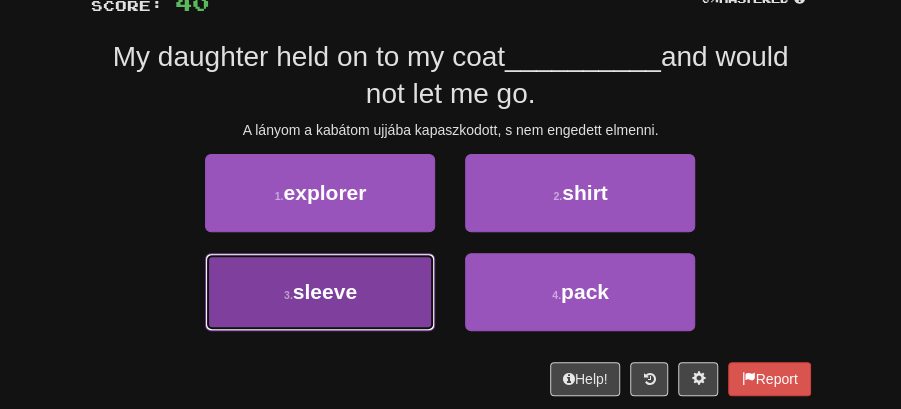 click on "sleeve" at bounding box center [325, 291] 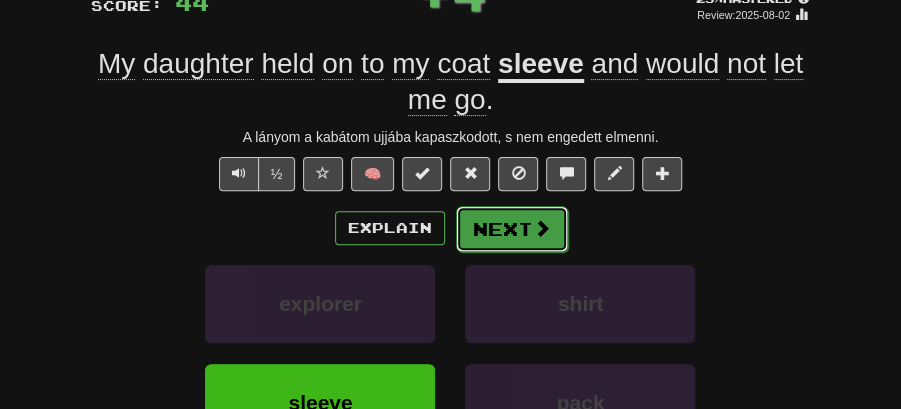 click on "Next" at bounding box center [512, 229] 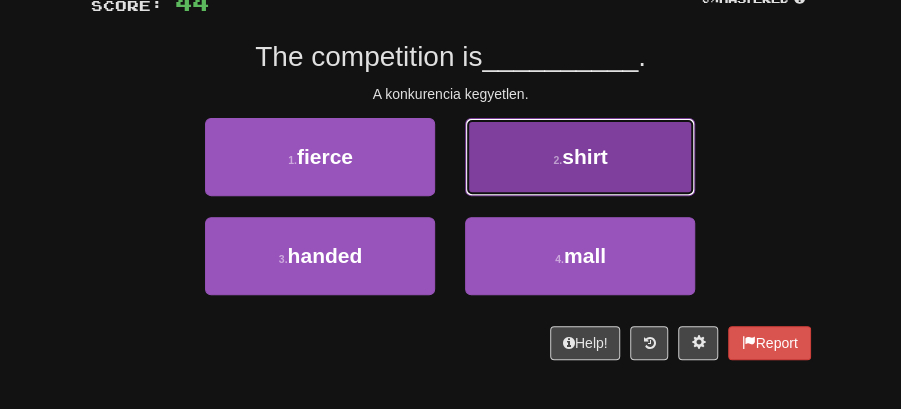 click on "2 .  shirt" at bounding box center (580, 157) 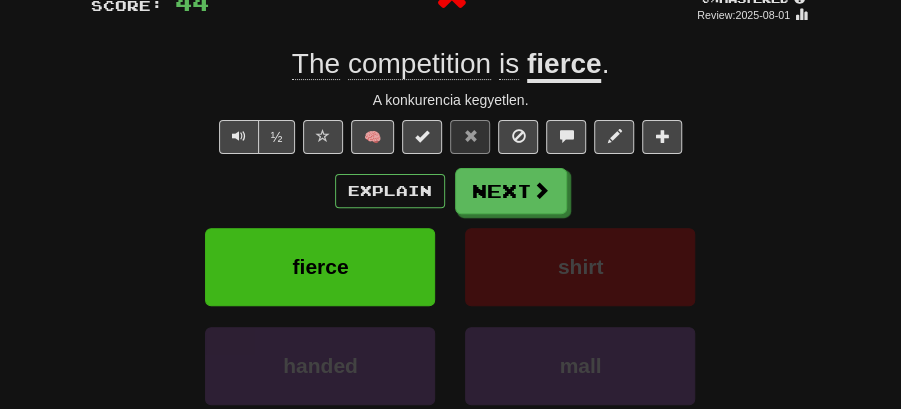 click on "Next" at bounding box center (511, 191) 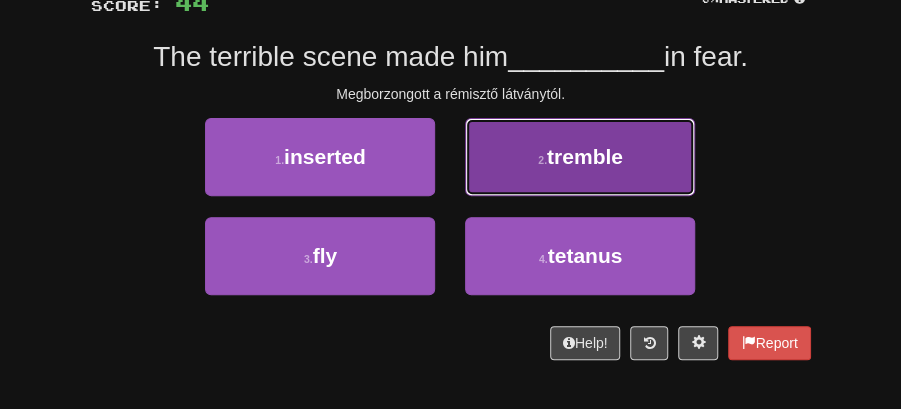 click on "tremble" at bounding box center (585, 156) 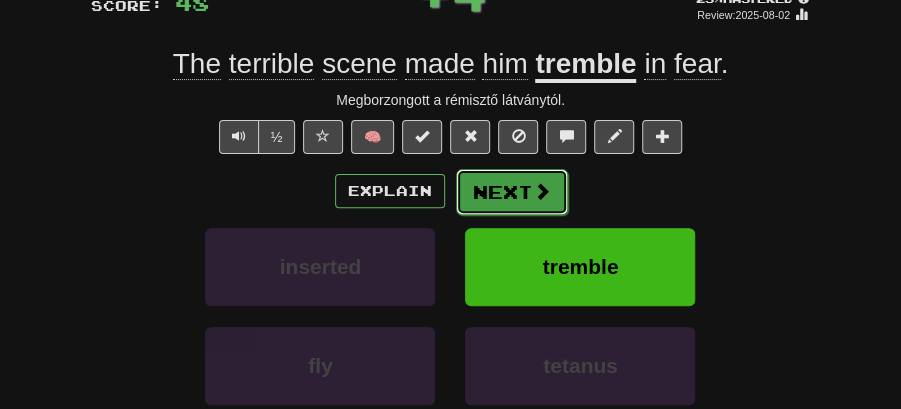 click on "Next" at bounding box center [512, 192] 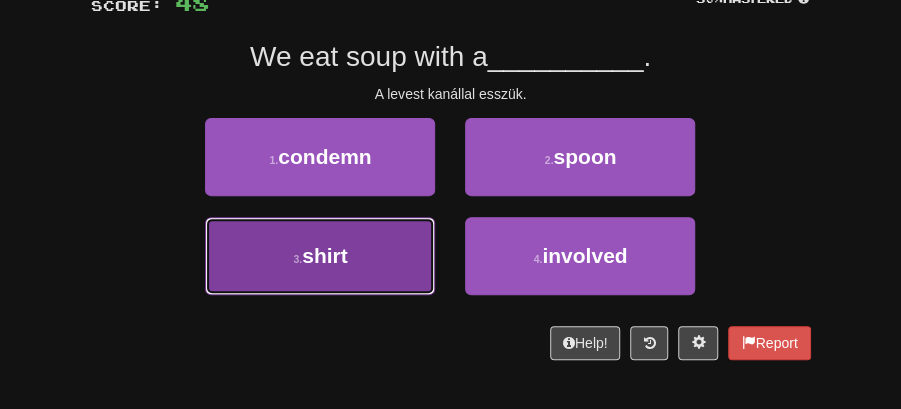 click on "3 .  shirt" at bounding box center [320, 256] 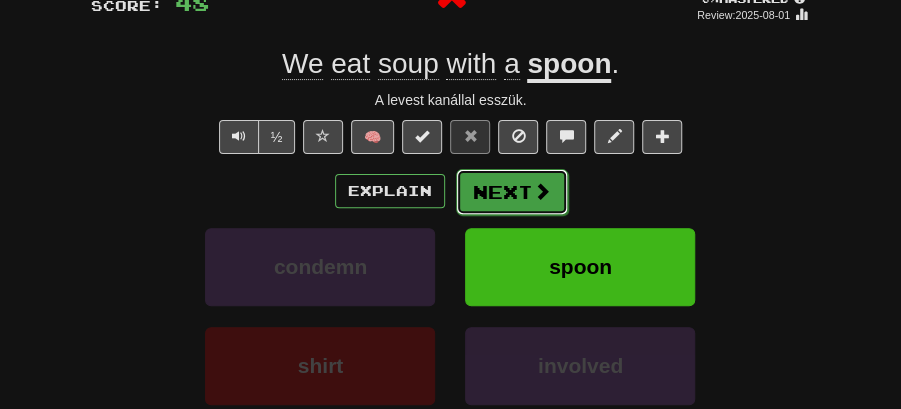 click on "Next" at bounding box center (512, 192) 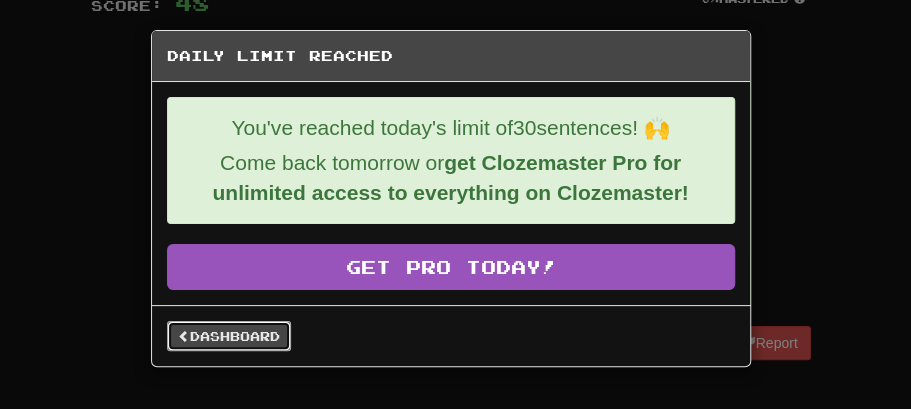 click on "Dashboard" at bounding box center [229, 336] 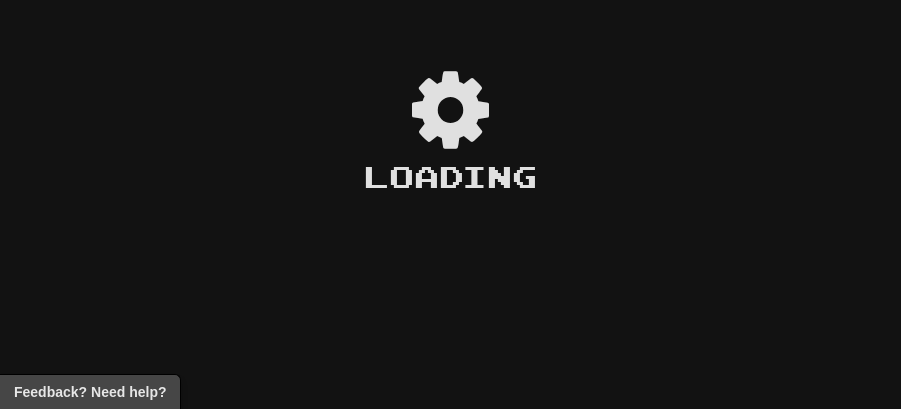 scroll, scrollTop: 0, scrollLeft: 0, axis: both 